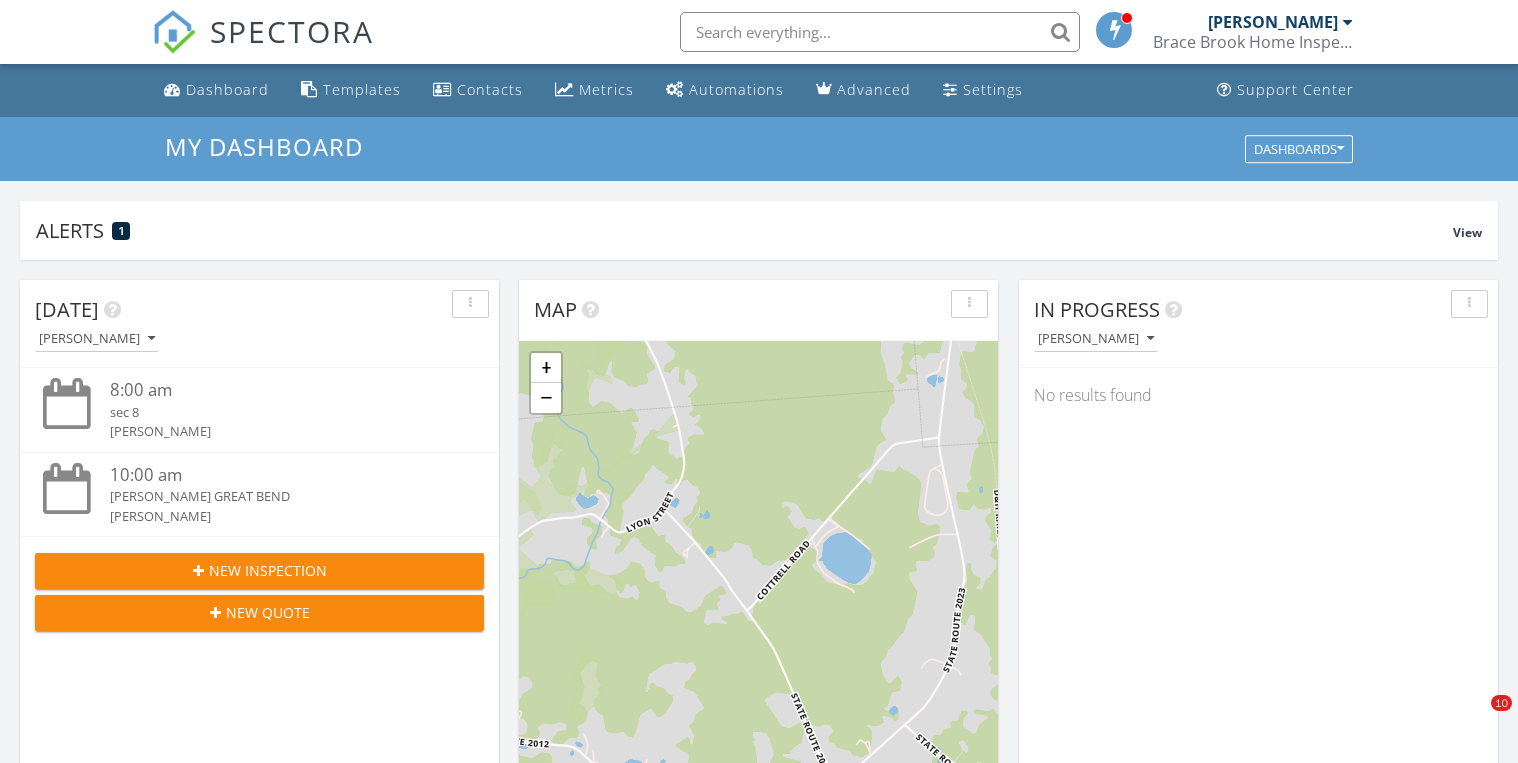 scroll, scrollTop: 960, scrollLeft: 0, axis: vertical 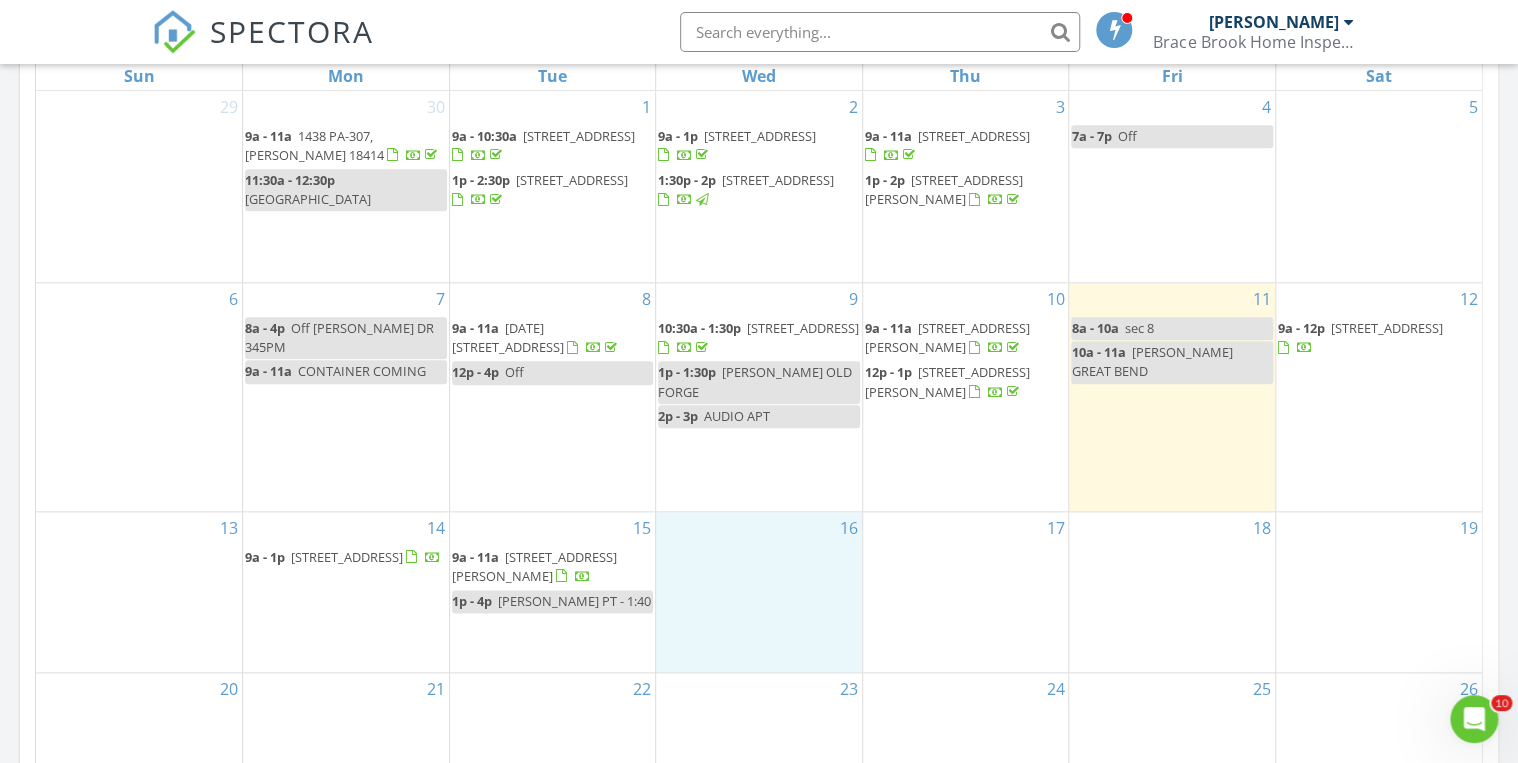 click on "16" at bounding box center (759, 592) 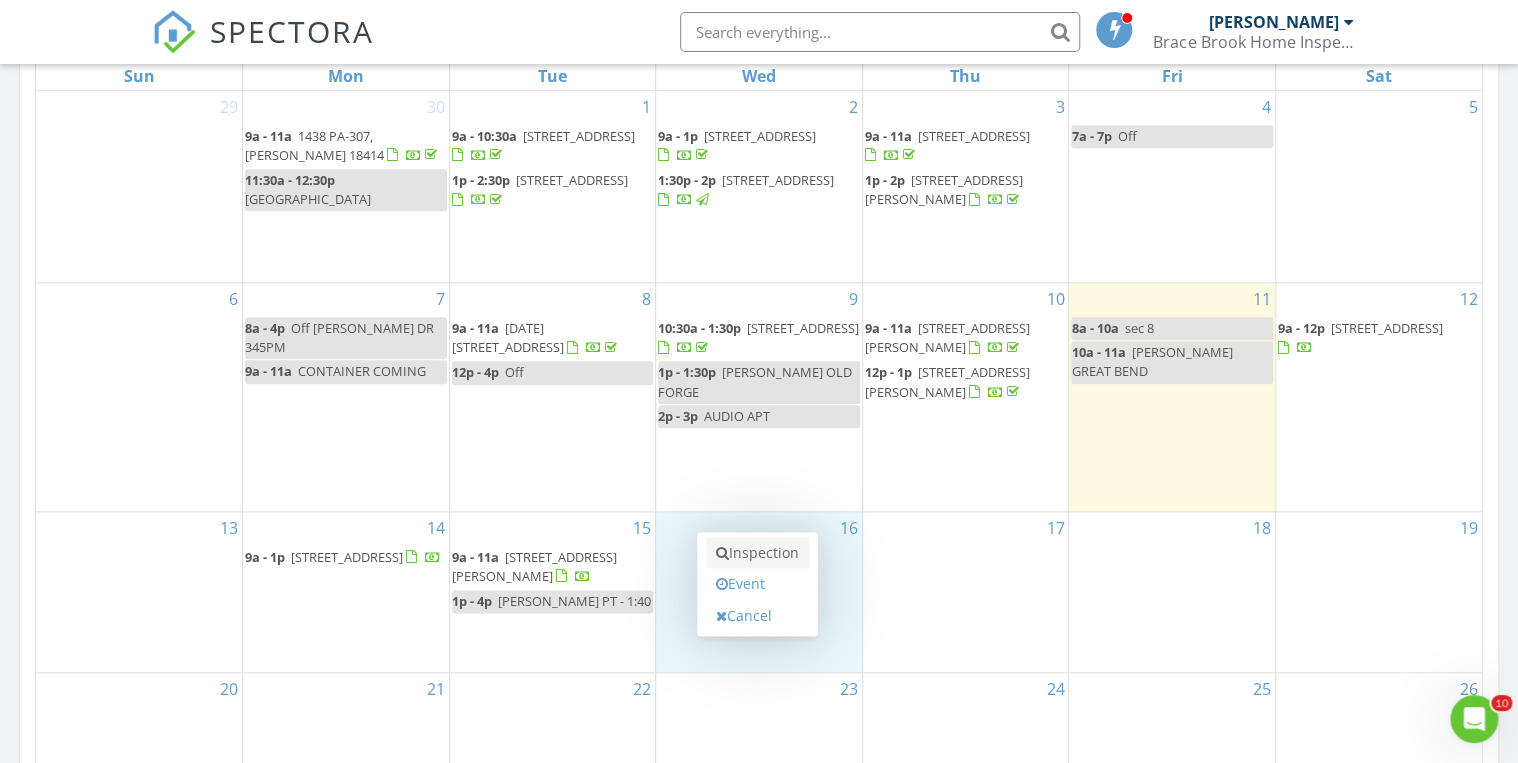 click on "Inspection" at bounding box center (757, 553) 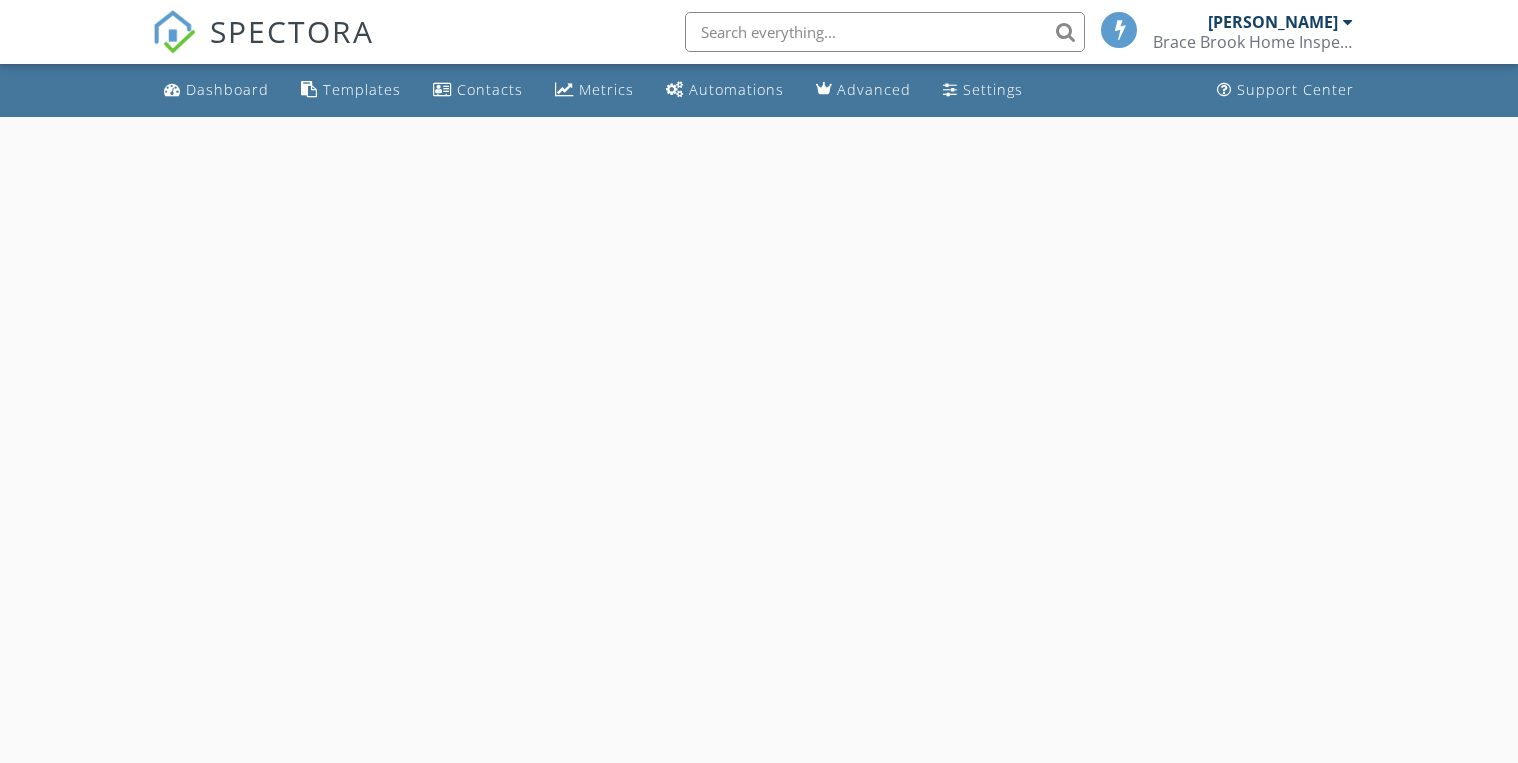 scroll, scrollTop: 0, scrollLeft: 0, axis: both 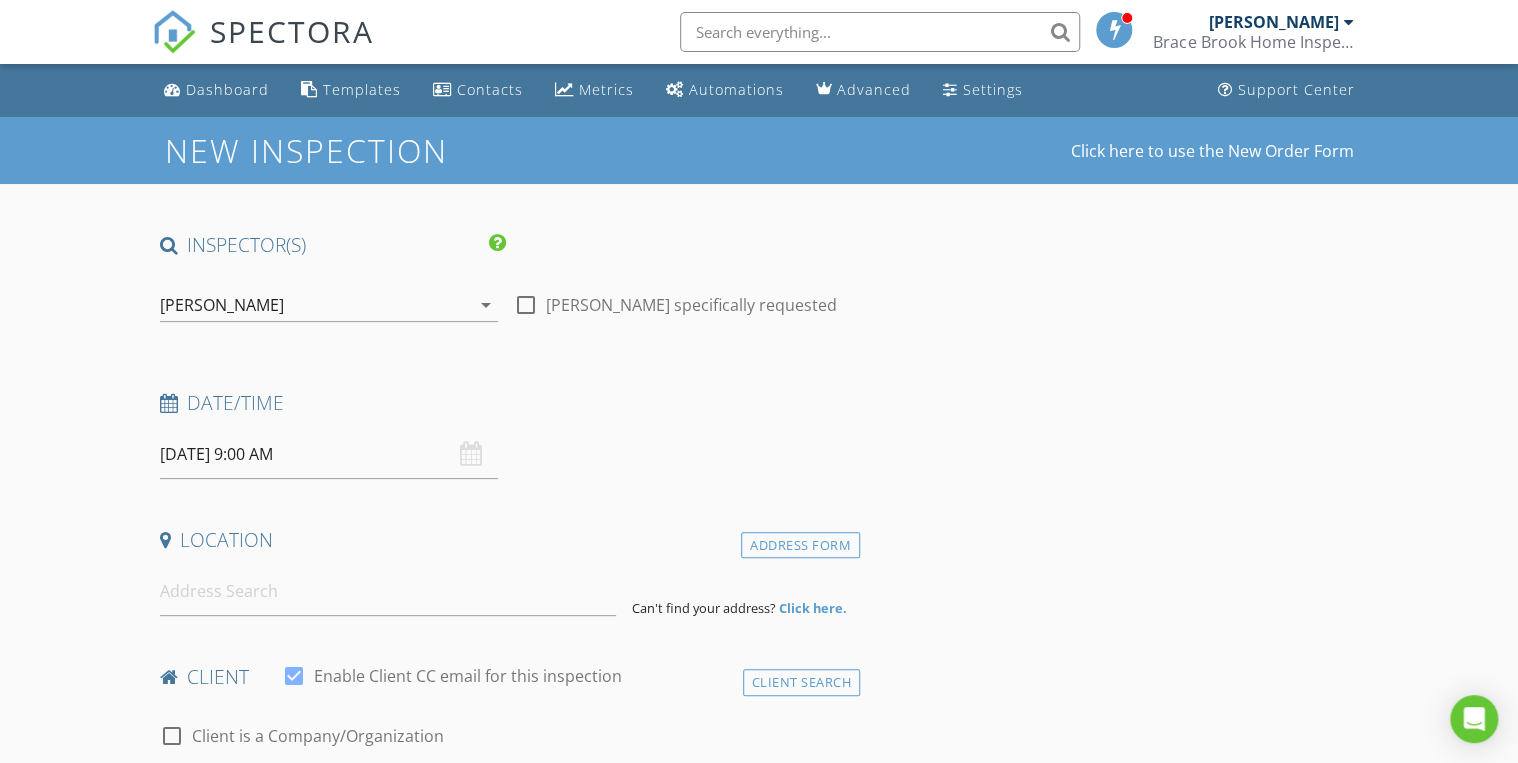 click at bounding box center (526, 305) 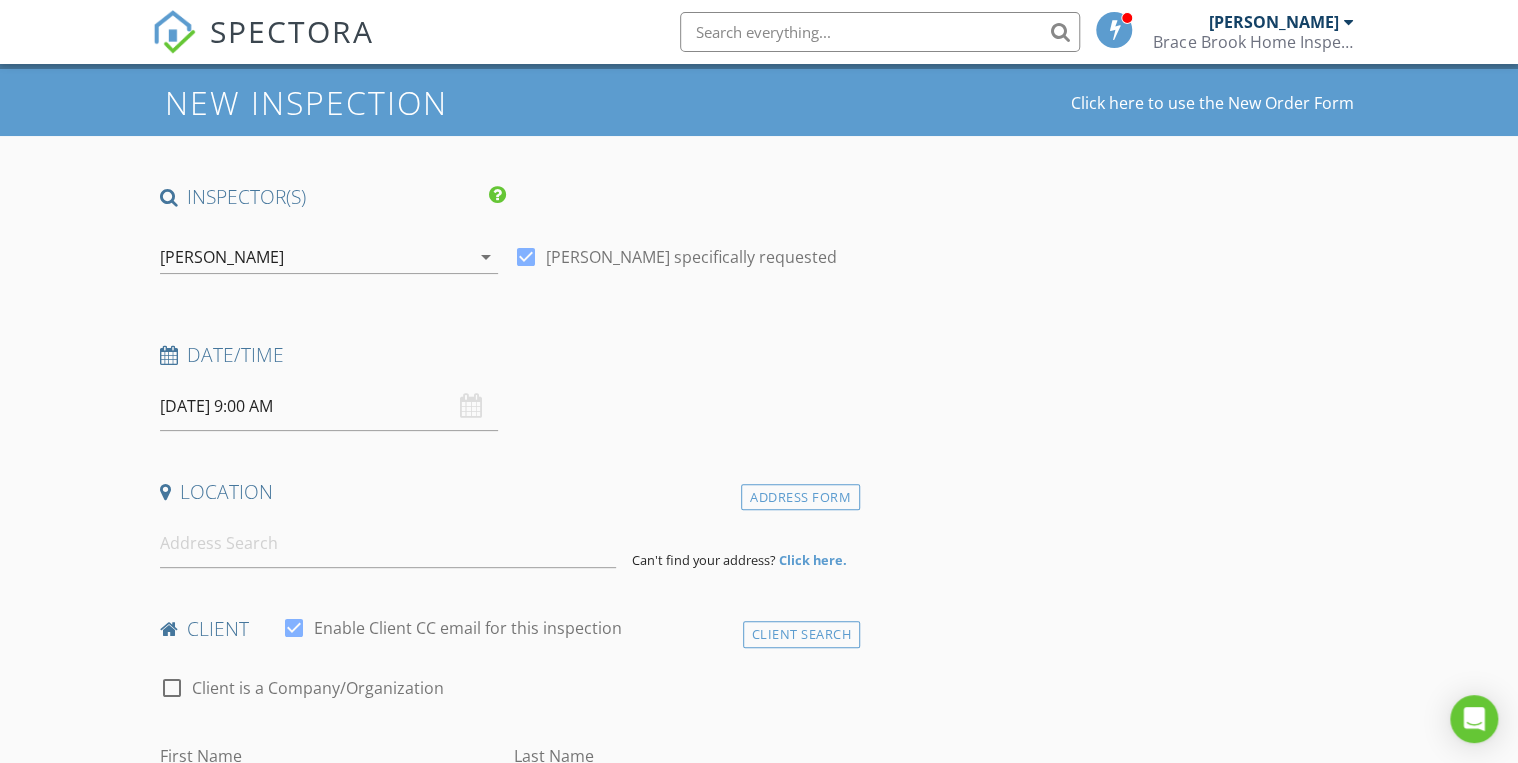 scroll, scrollTop: 160, scrollLeft: 0, axis: vertical 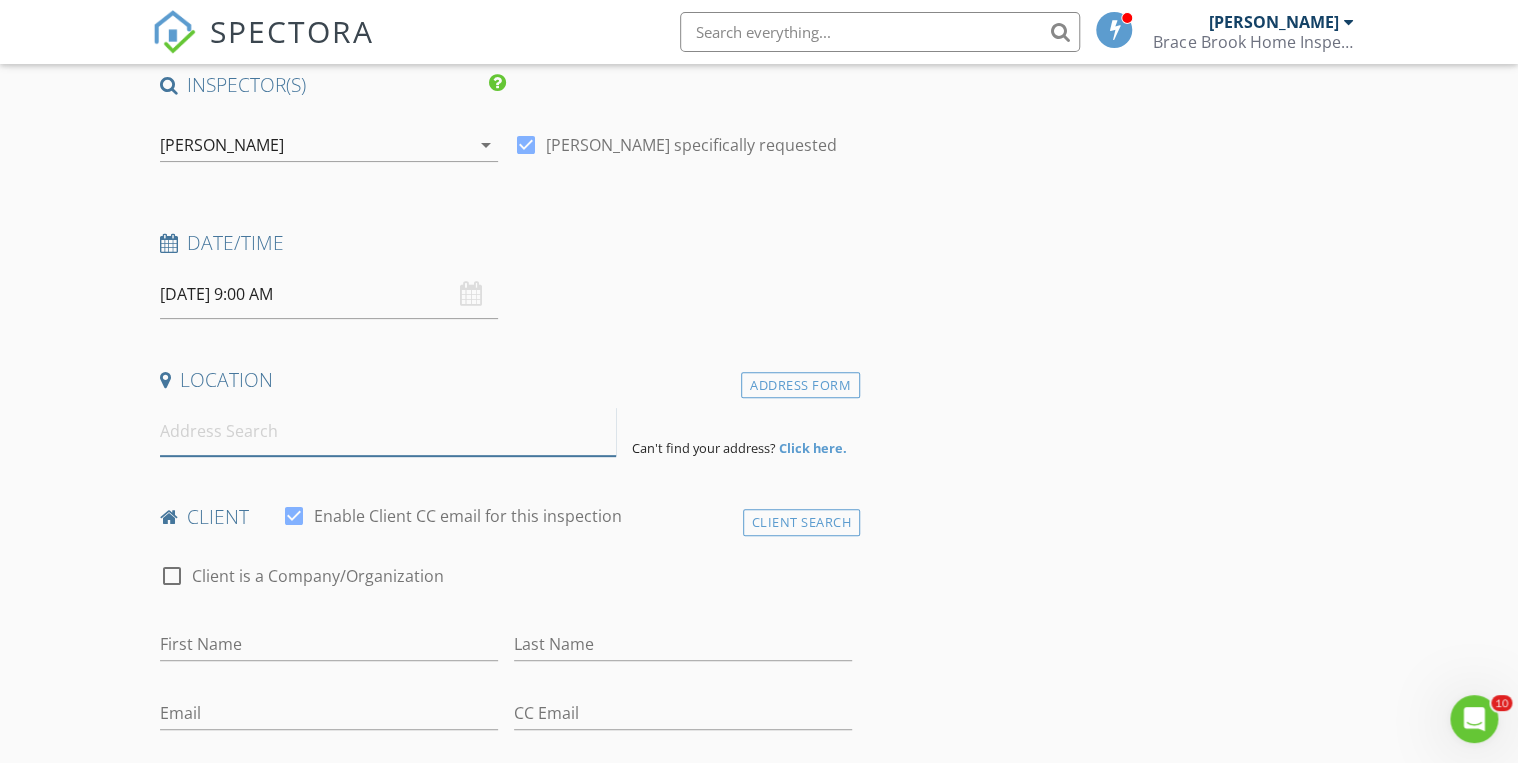 click at bounding box center [388, 431] 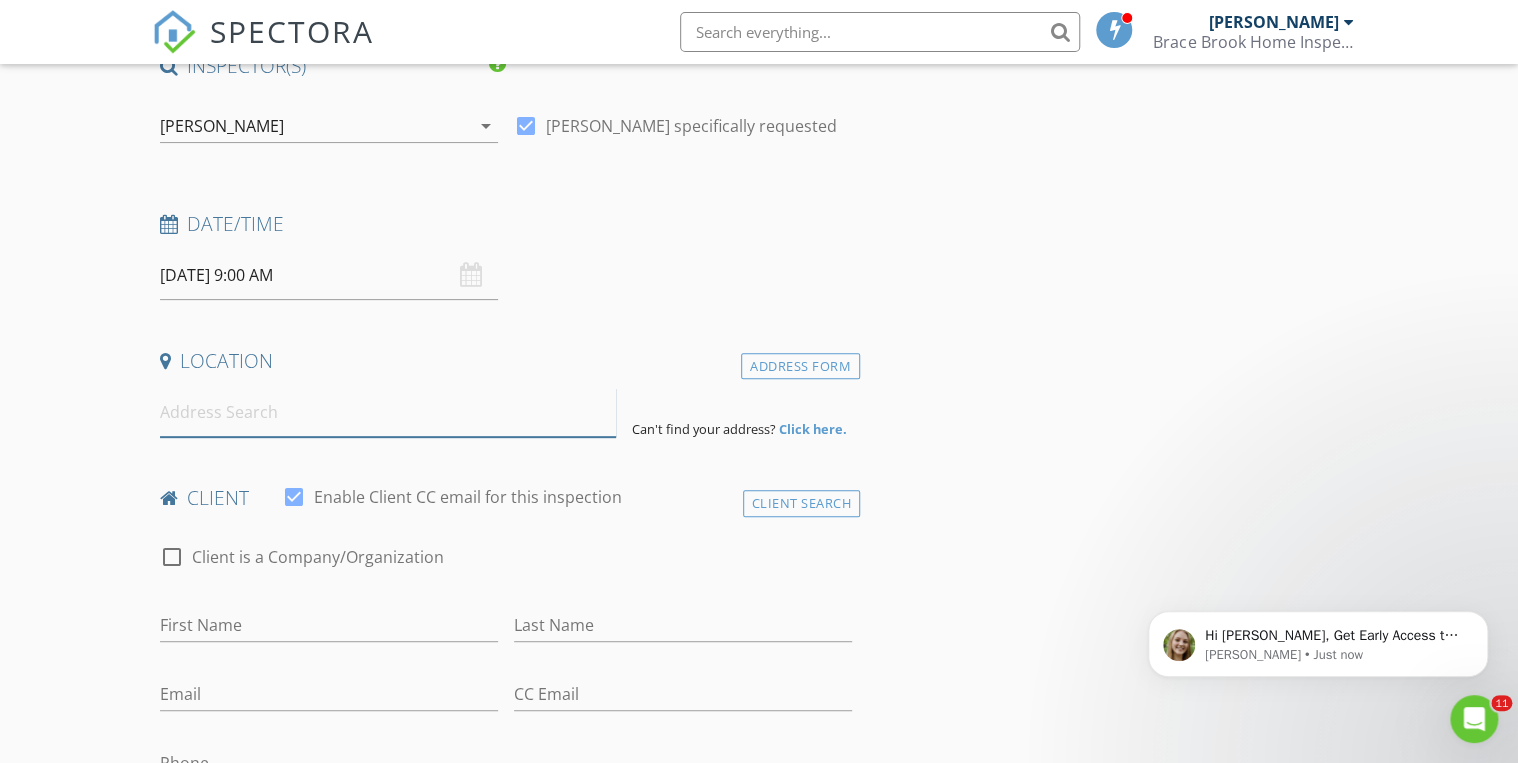 scroll, scrollTop: 318, scrollLeft: 0, axis: vertical 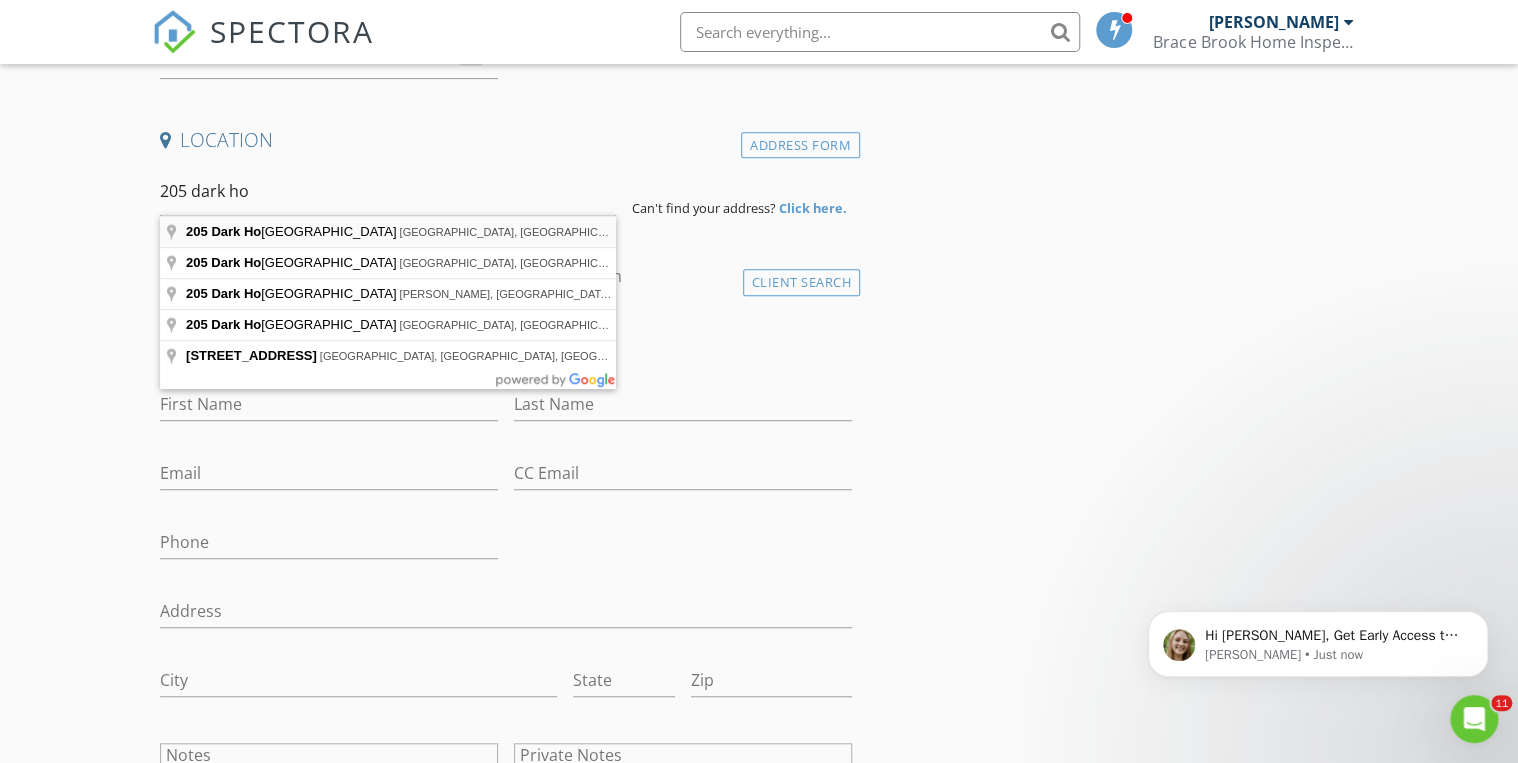 type on "205 Dark Hollow Road, Montrose, PA, USA" 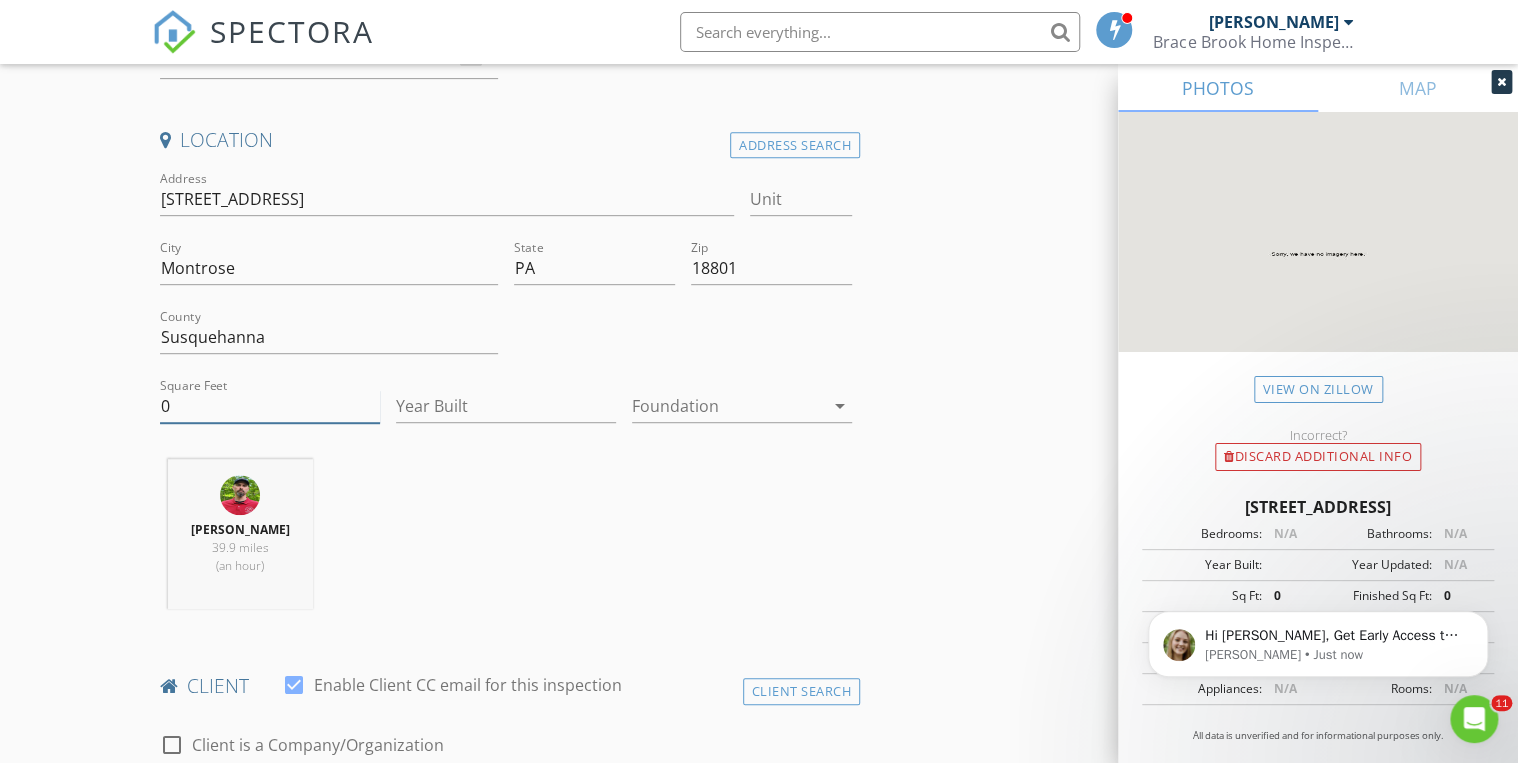 click on "0" at bounding box center [270, 406] 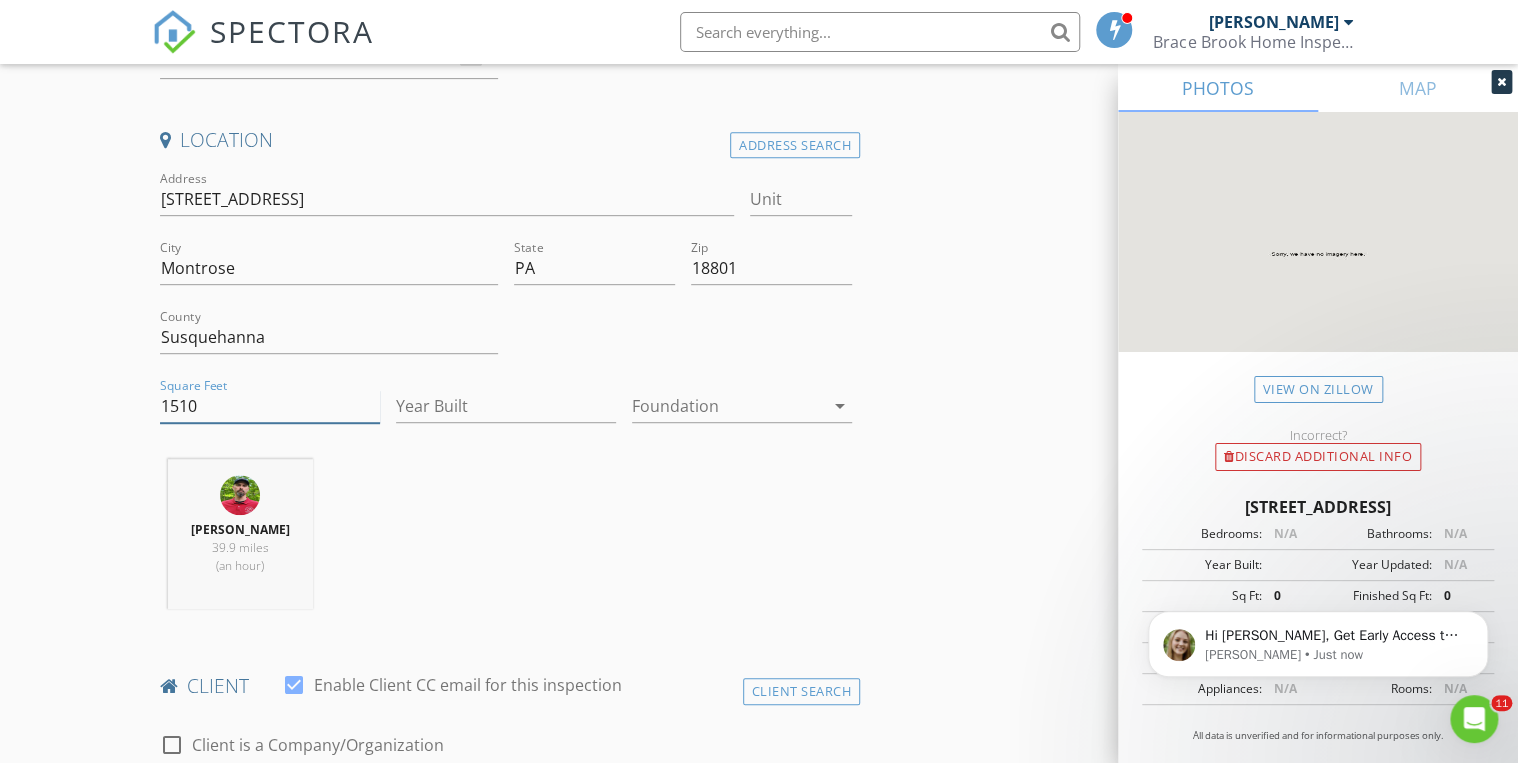 type on "1510" 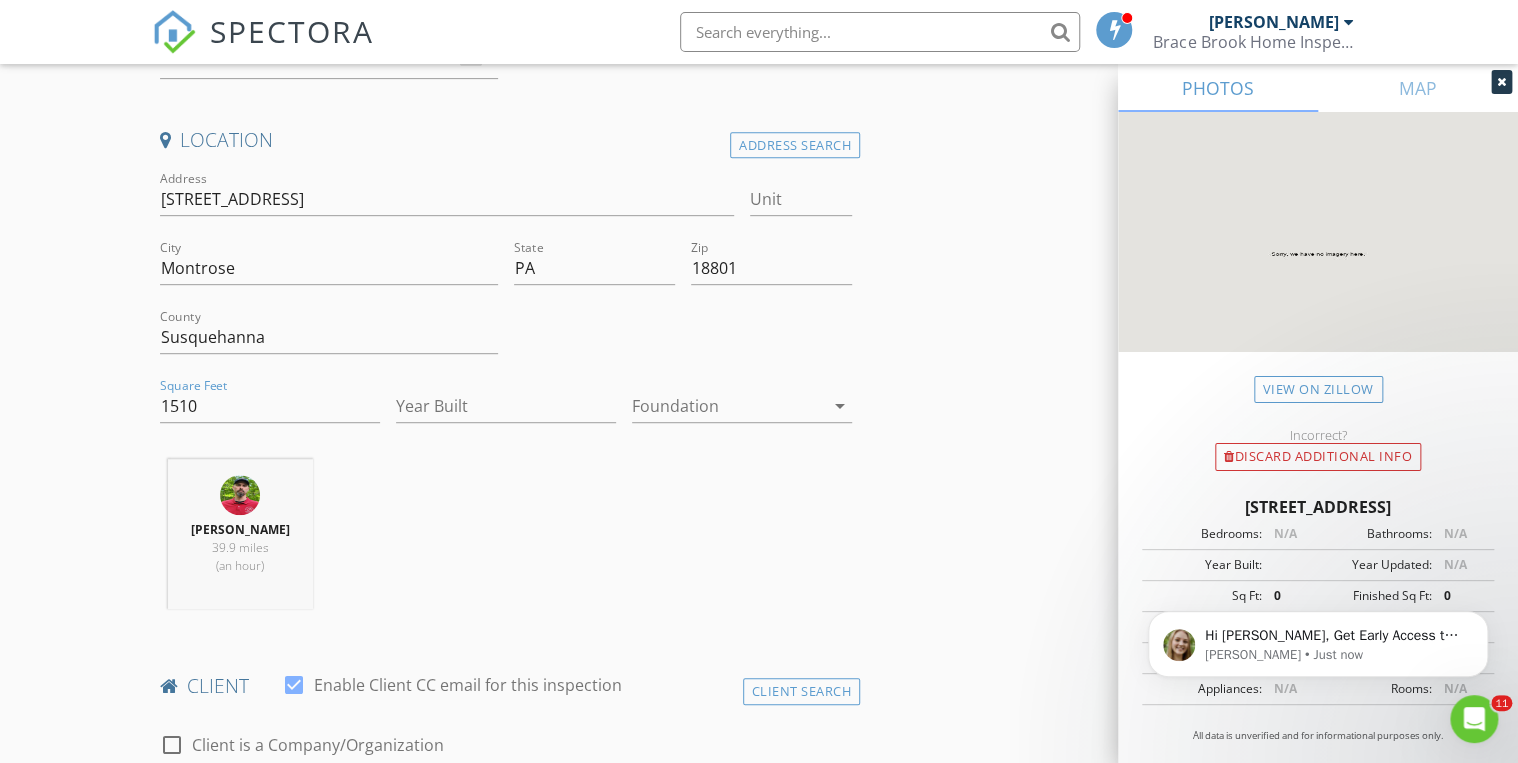 click at bounding box center [728, 406] 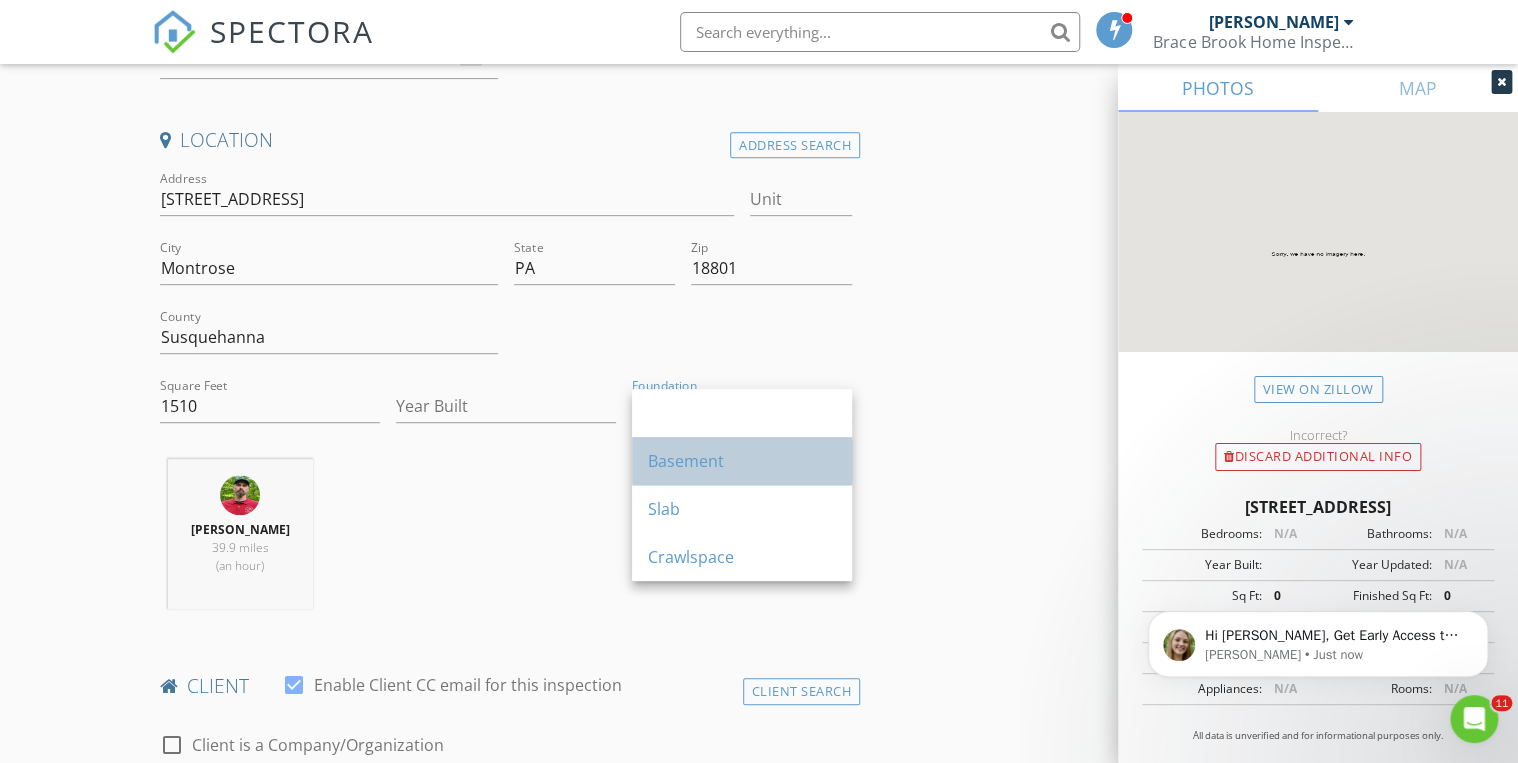 click on "Basement" at bounding box center (742, 461) 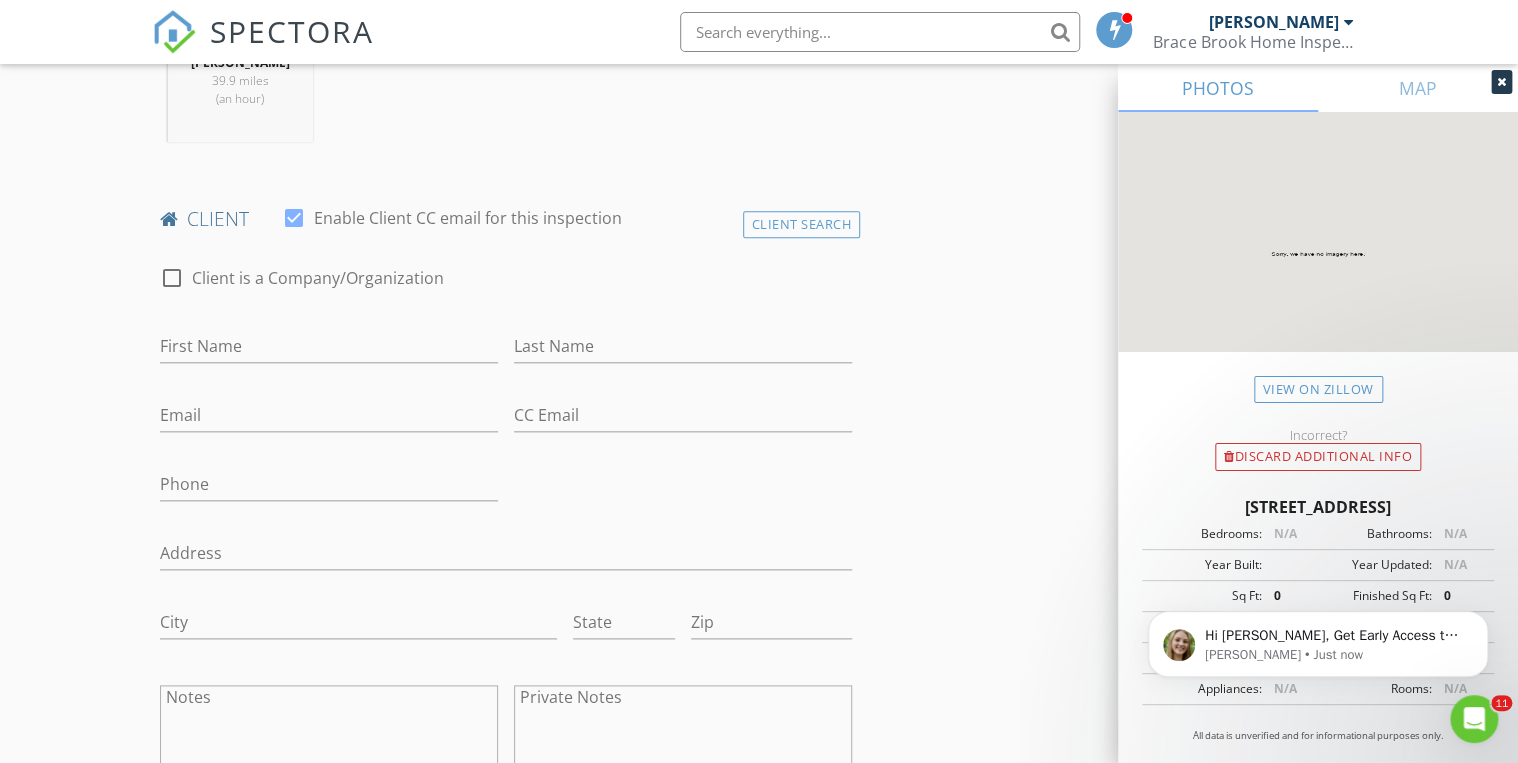 scroll, scrollTop: 960, scrollLeft: 0, axis: vertical 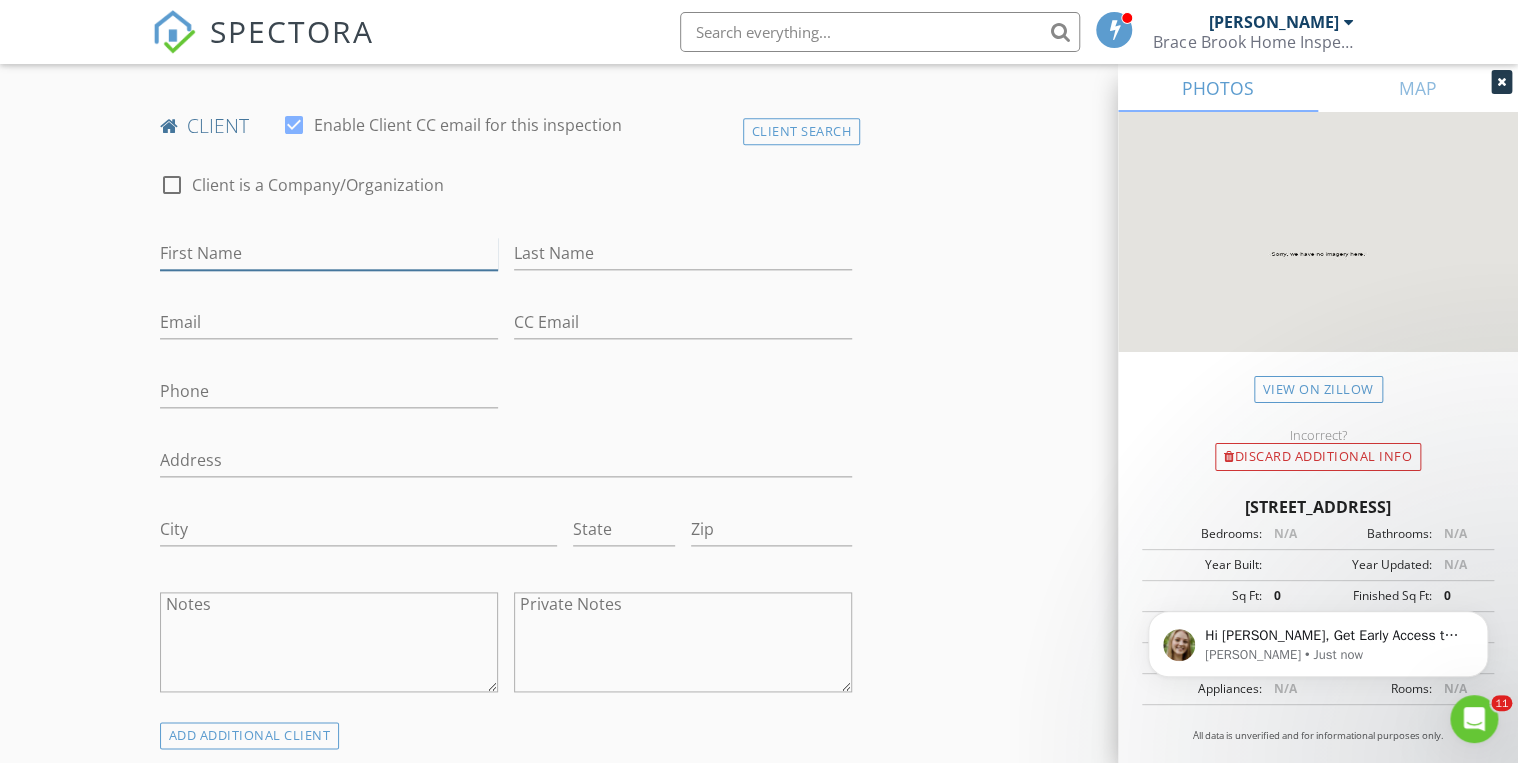 click on "First Name" at bounding box center (329, 253) 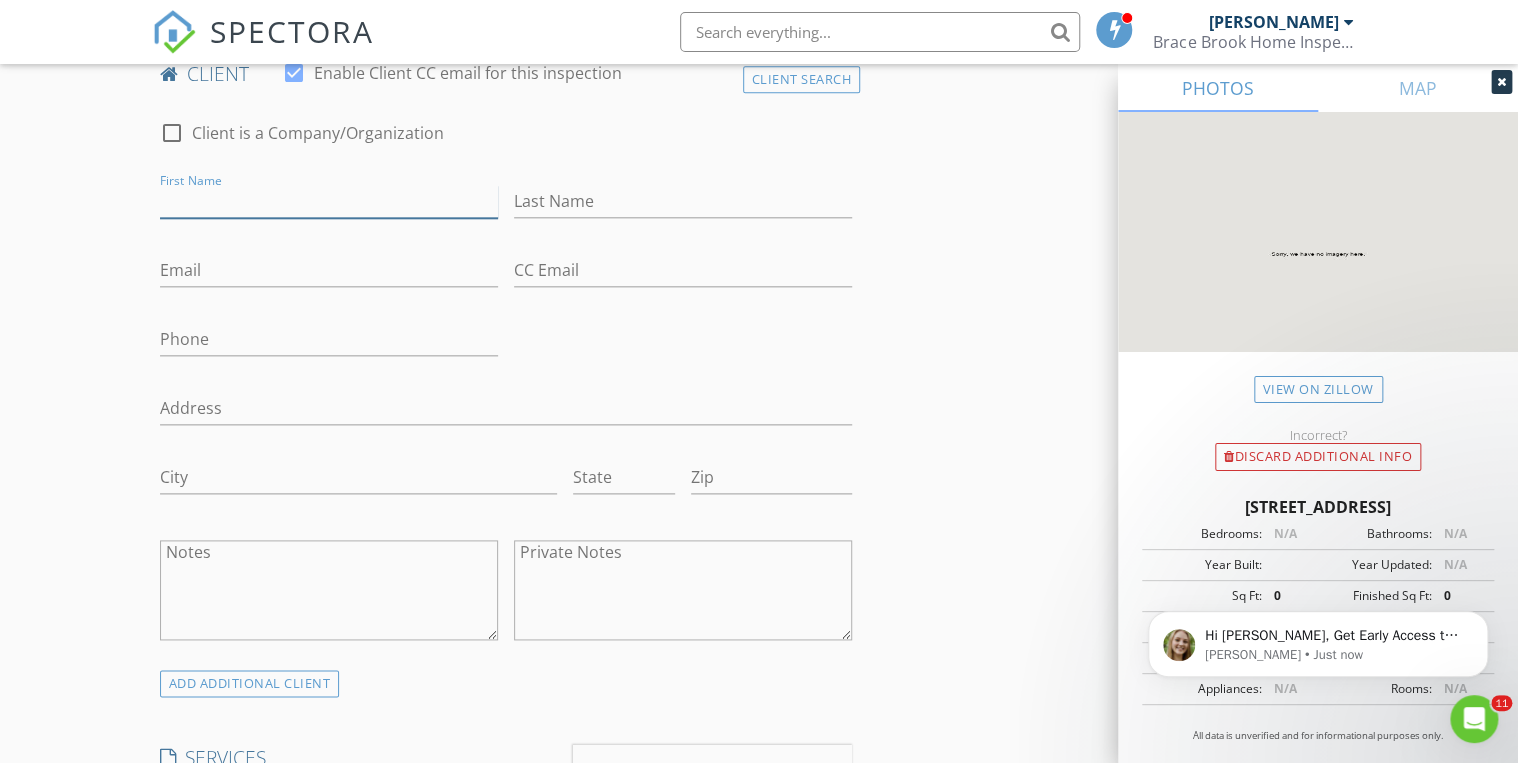 scroll, scrollTop: 1040, scrollLeft: 0, axis: vertical 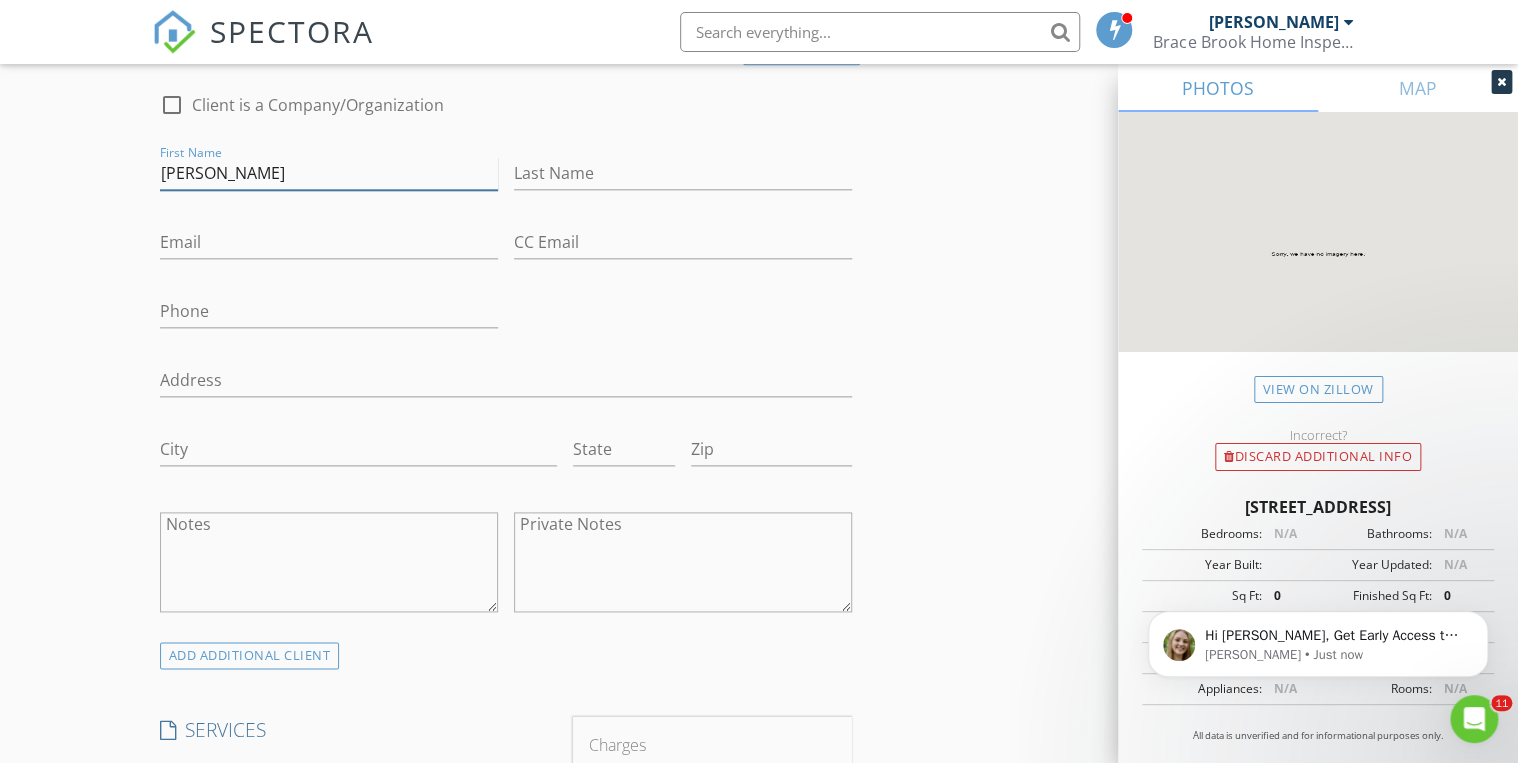 type on "[PERSON_NAME]" 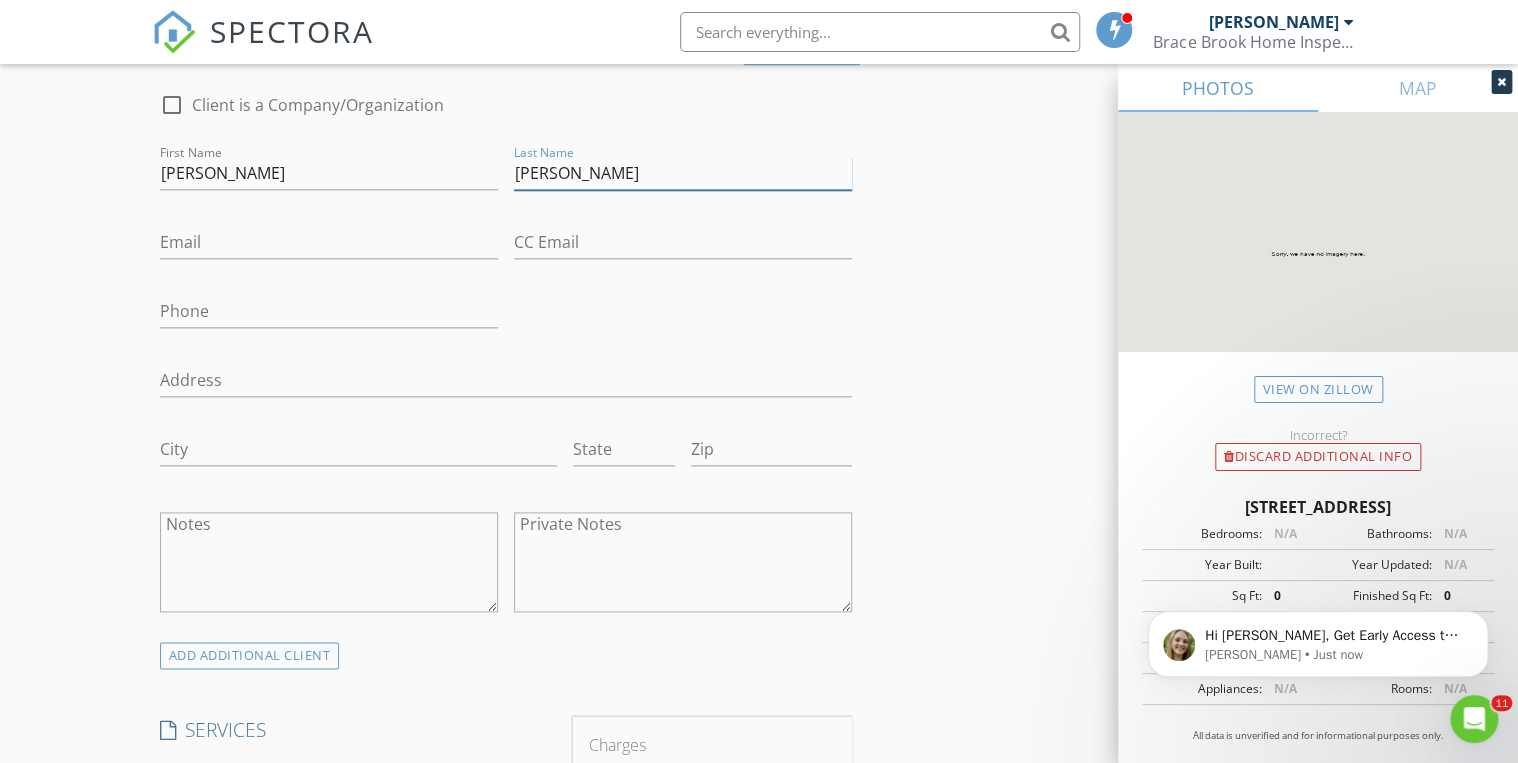 type on "L. ZURLA" 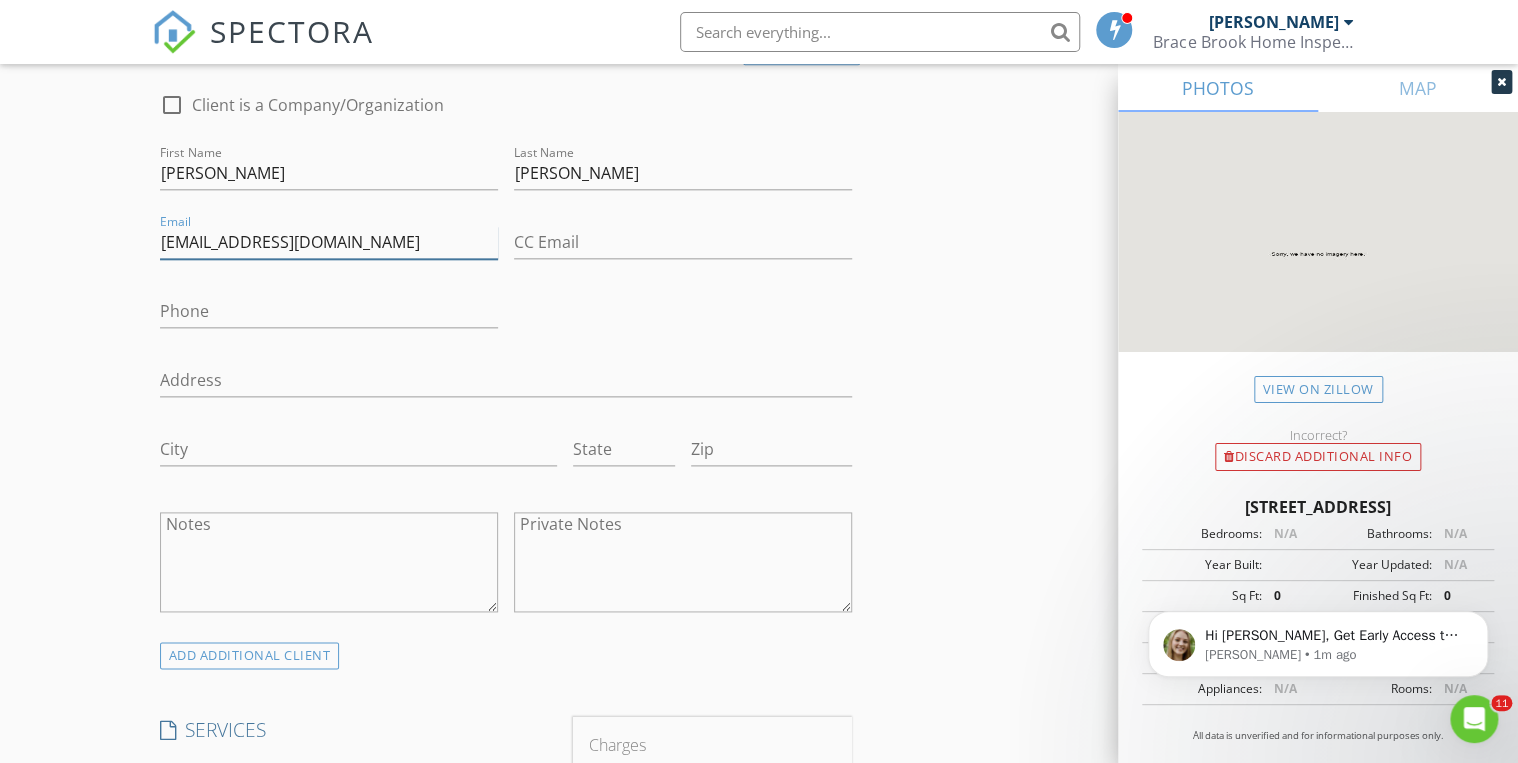 type on "peggyzurla@gmail.com" 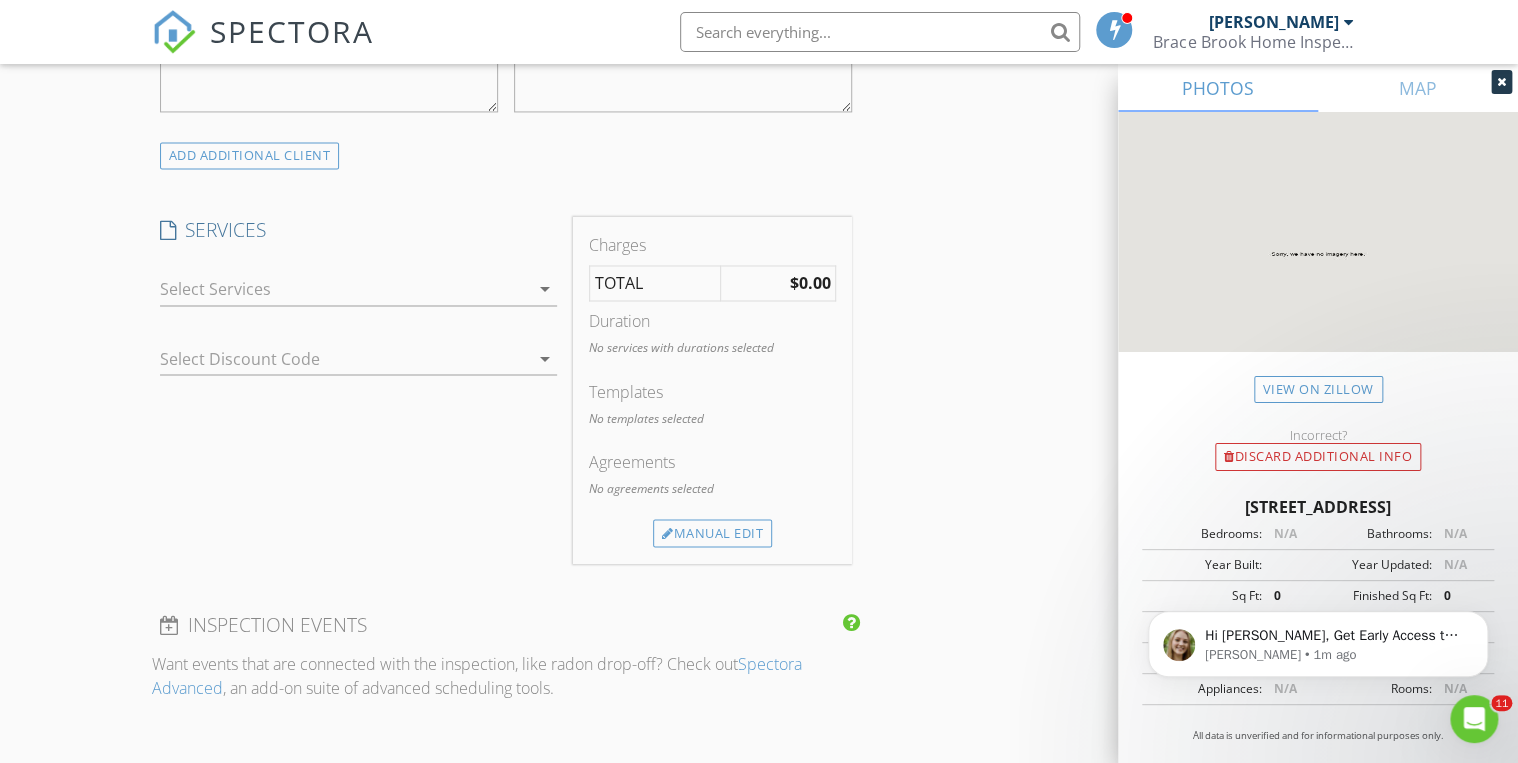 scroll, scrollTop: 1600, scrollLeft: 0, axis: vertical 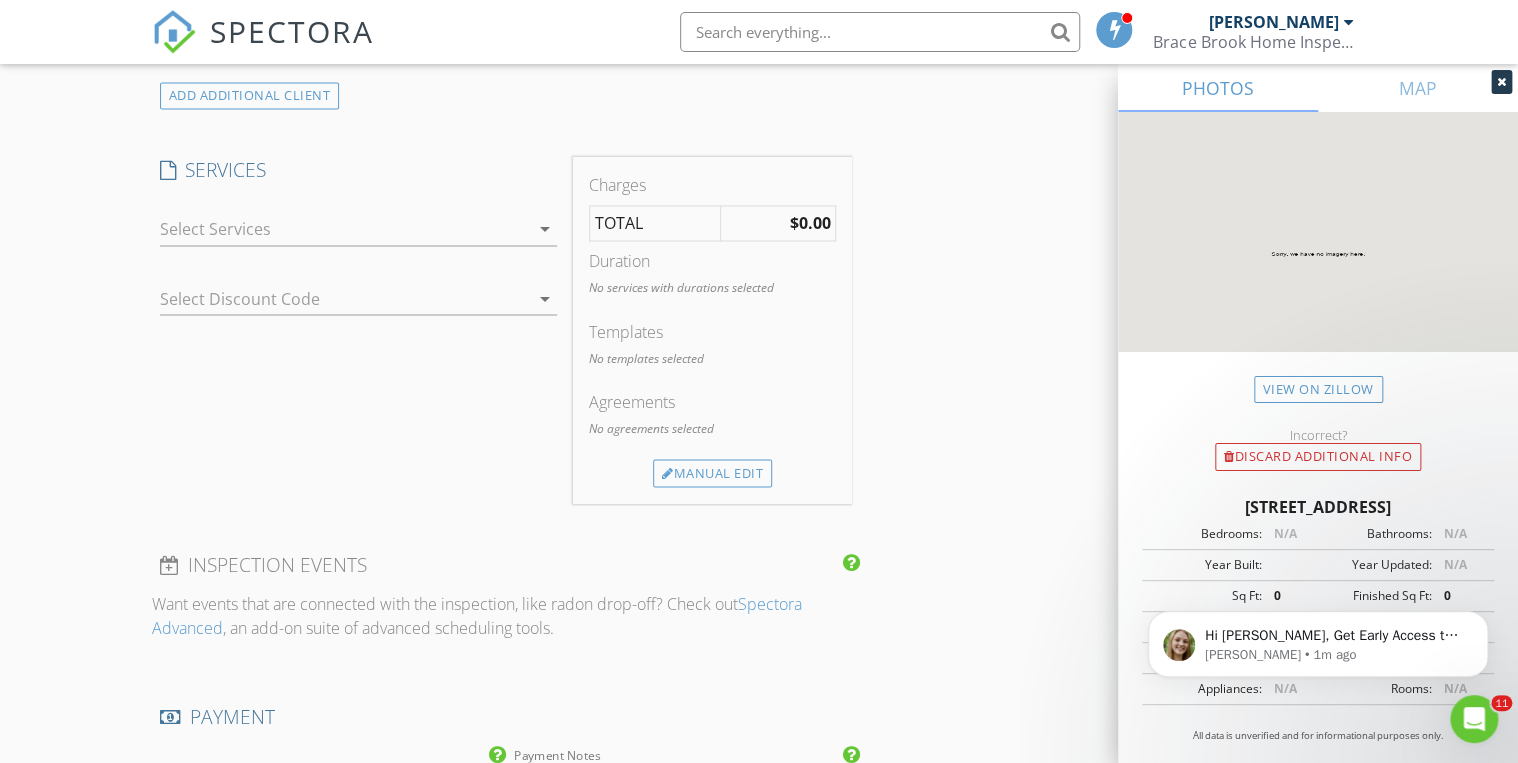 type on "607-372-9368" 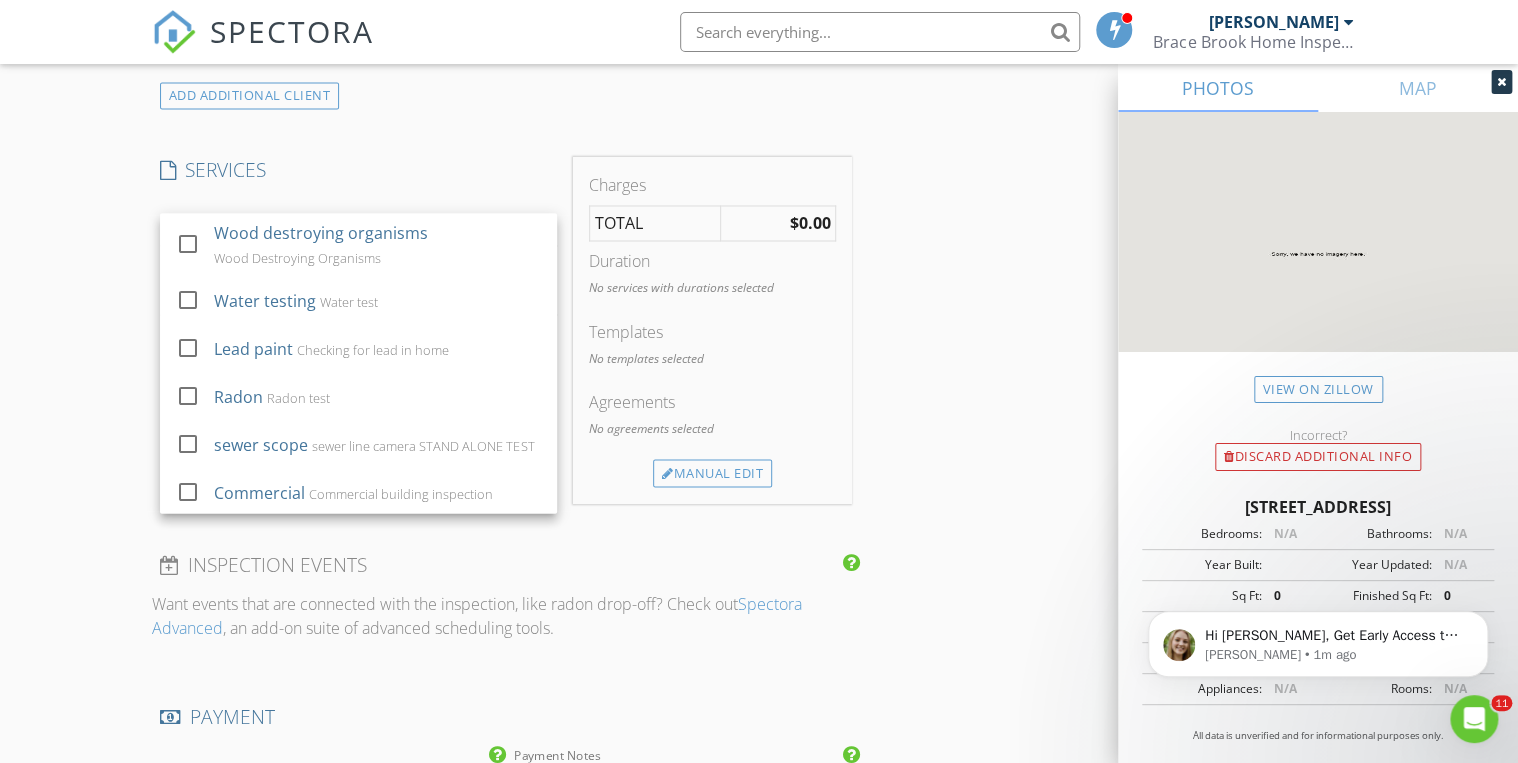 click on "Wood destroying organisms" at bounding box center [321, 233] 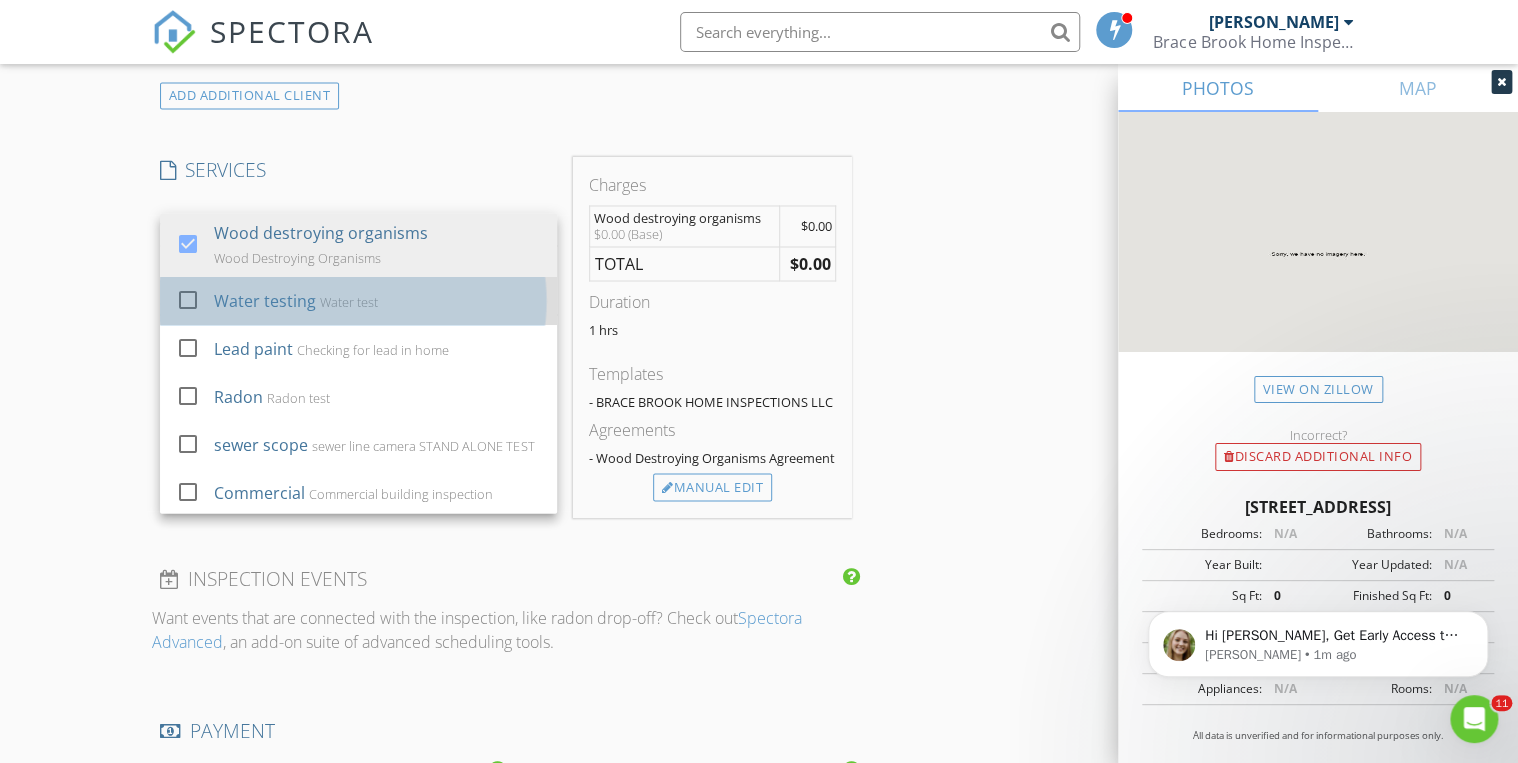 click on "Water testing" at bounding box center (265, 301) 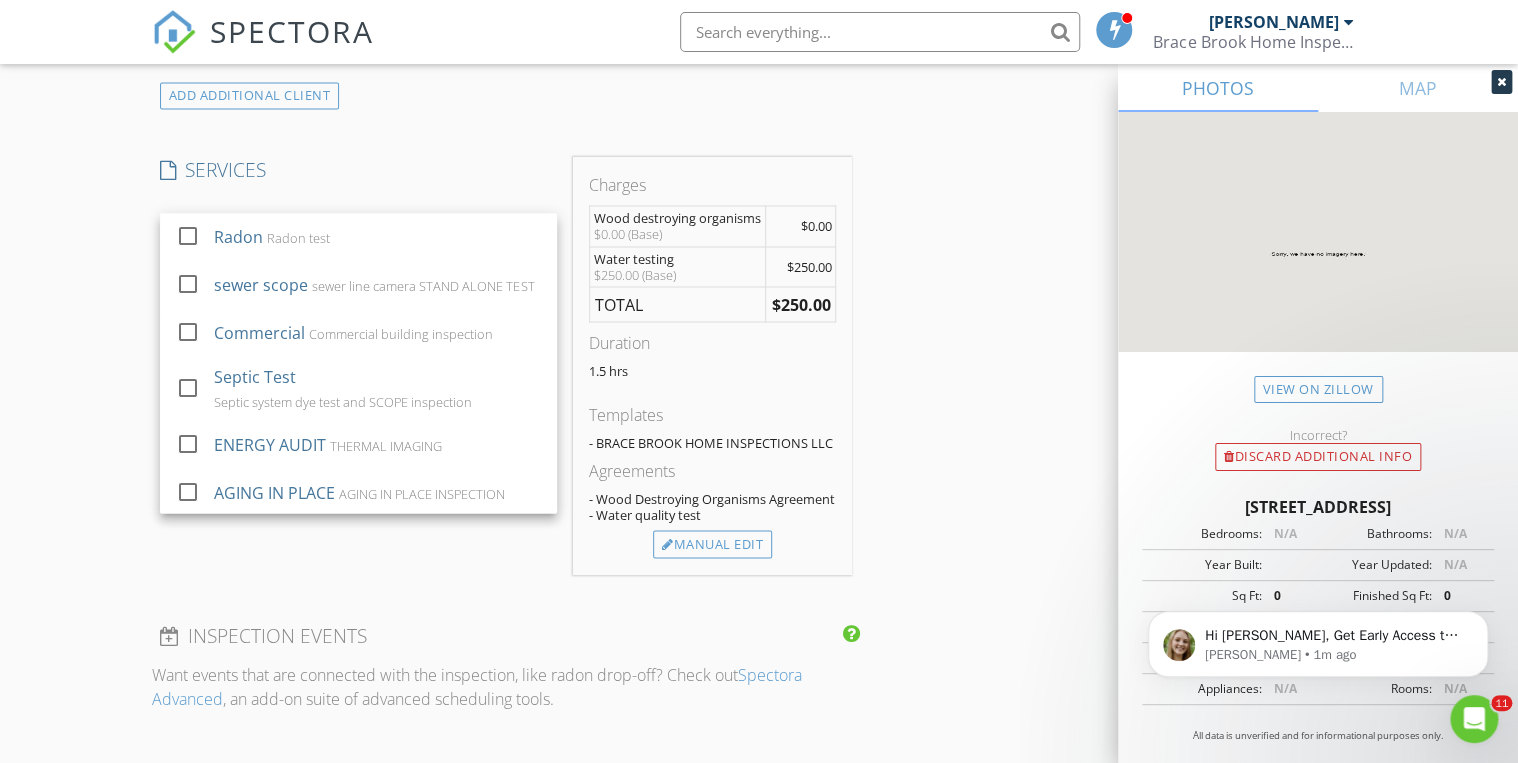 scroll, scrollTop: 228, scrollLeft: 0, axis: vertical 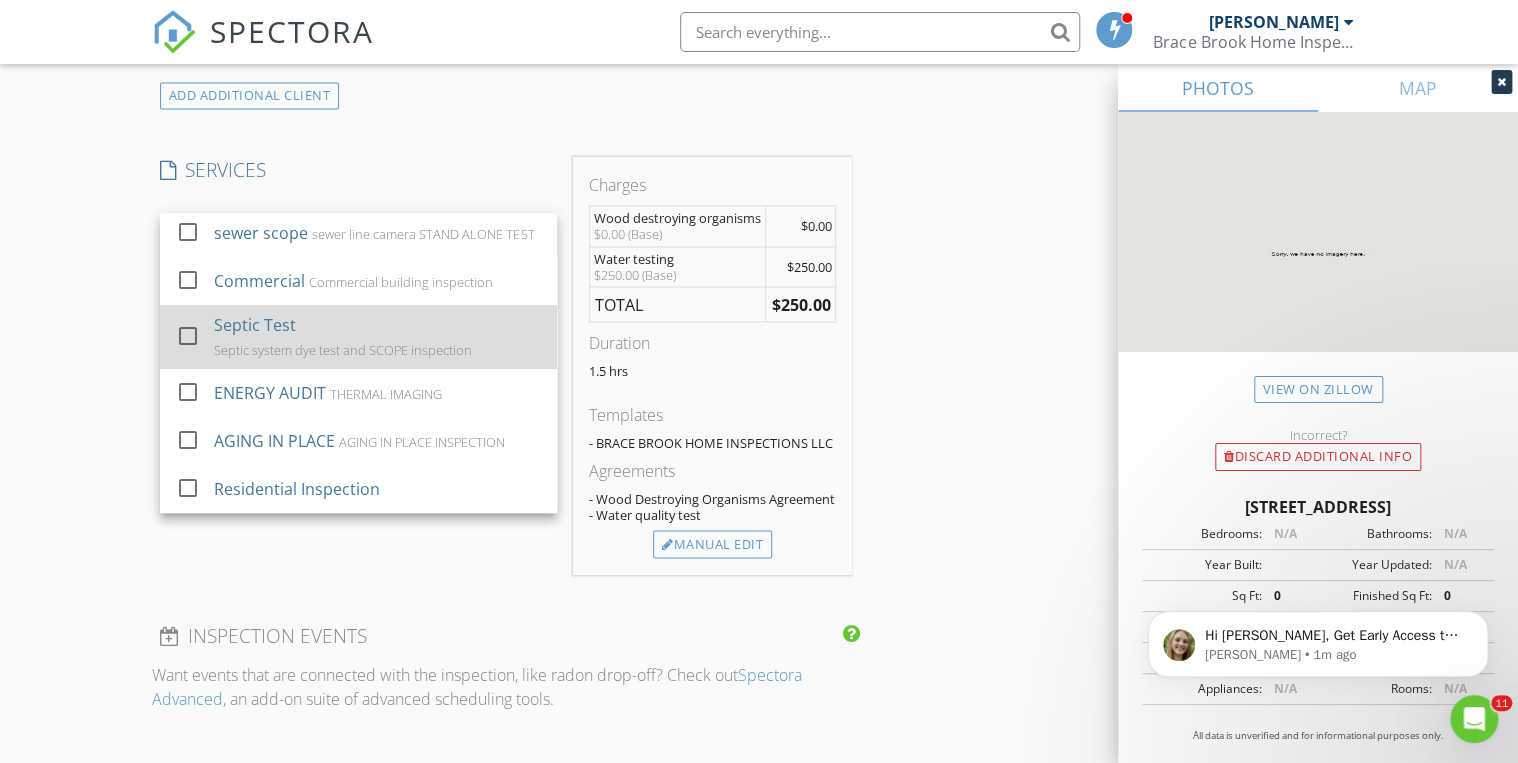 click on "Septic system dye test and SCOPE inspection" at bounding box center (343, 350) 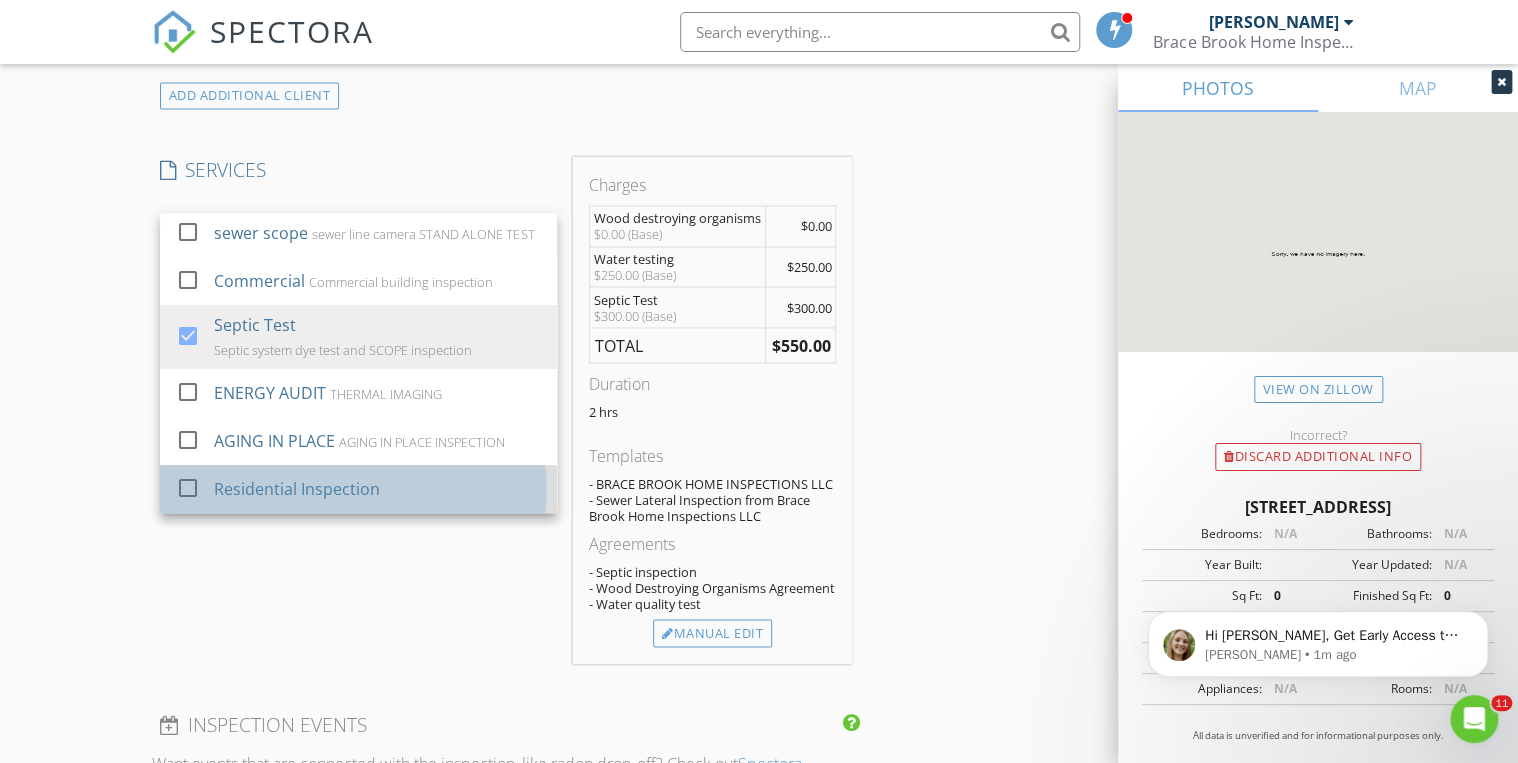 click on "Residential Inspection" at bounding box center (297, 489) 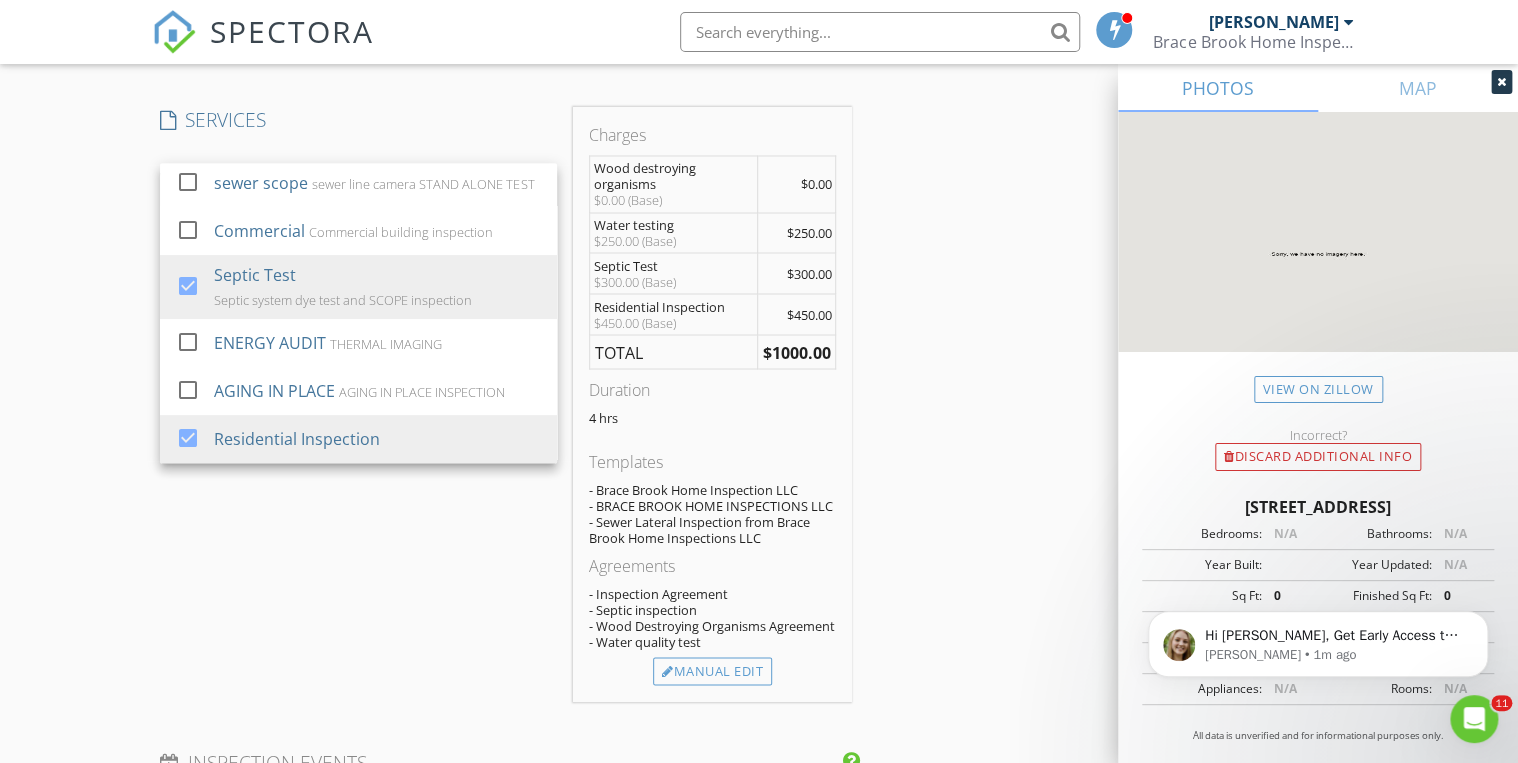 scroll, scrollTop: 2000, scrollLeft: 0, axis: vertical 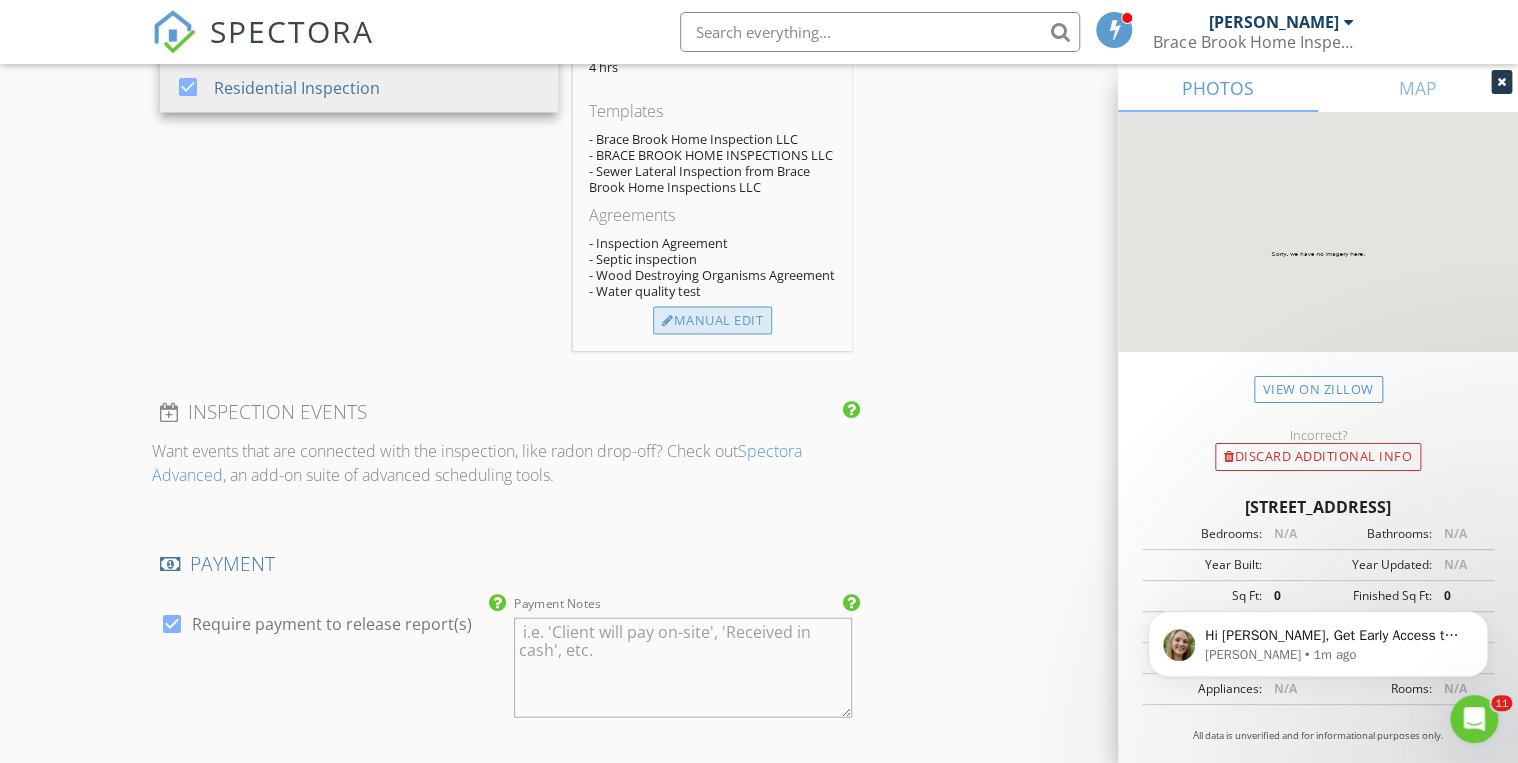 click on "Manual Edit" at bounding box center (712, 321) 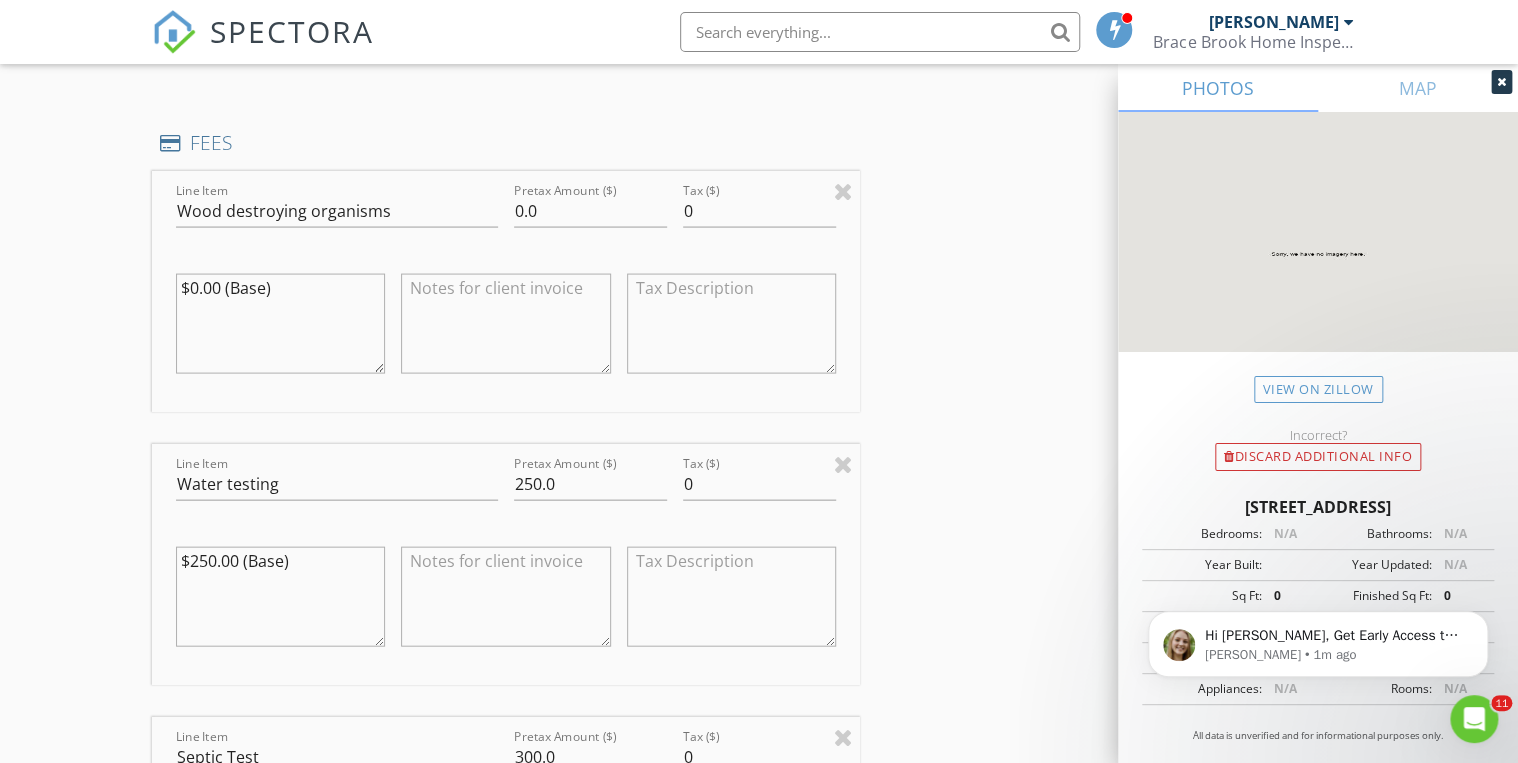 scroll, scrollTop: 1920, scrollLeft: 0, axis: vertical 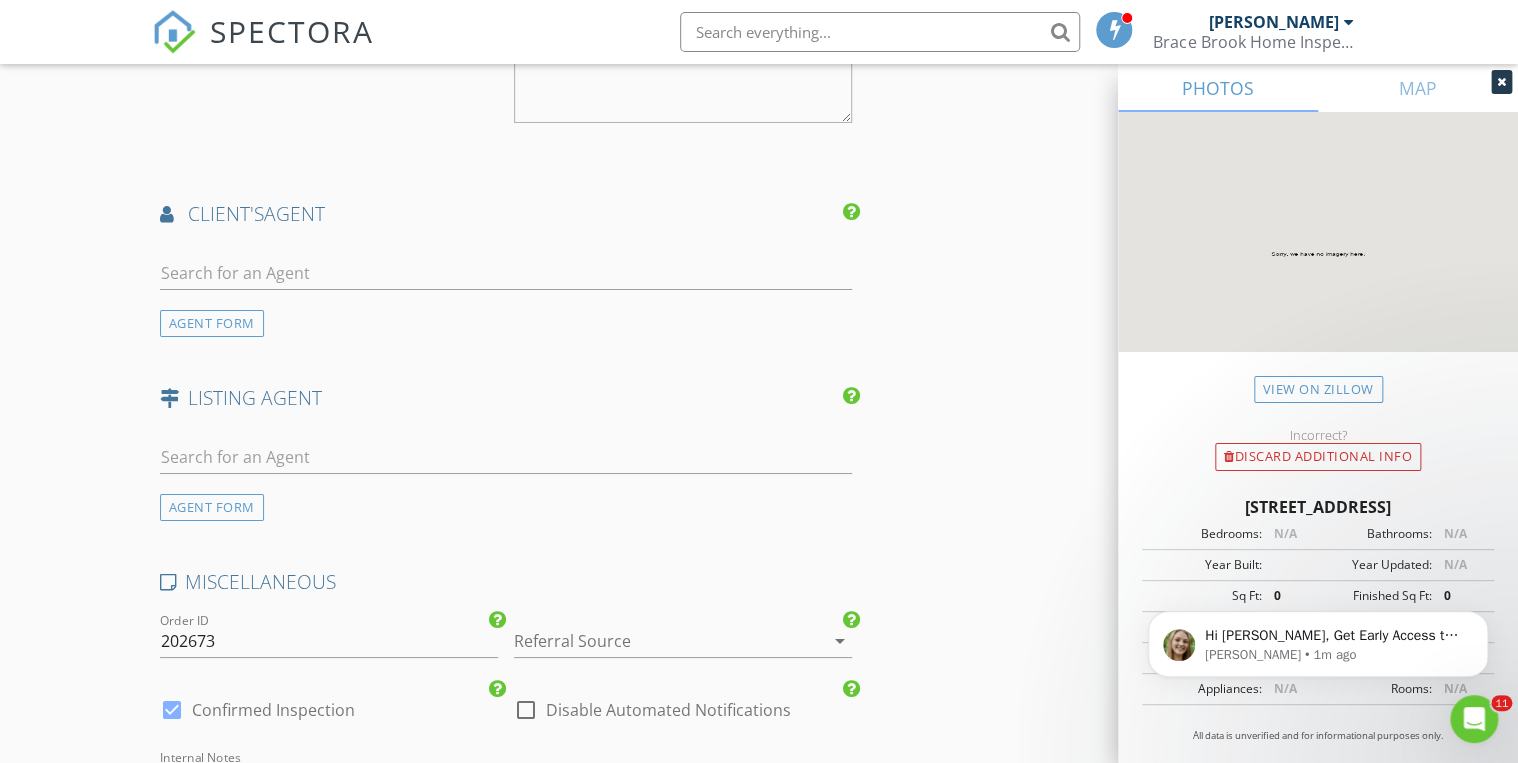type on "DISCOUNT-$100" 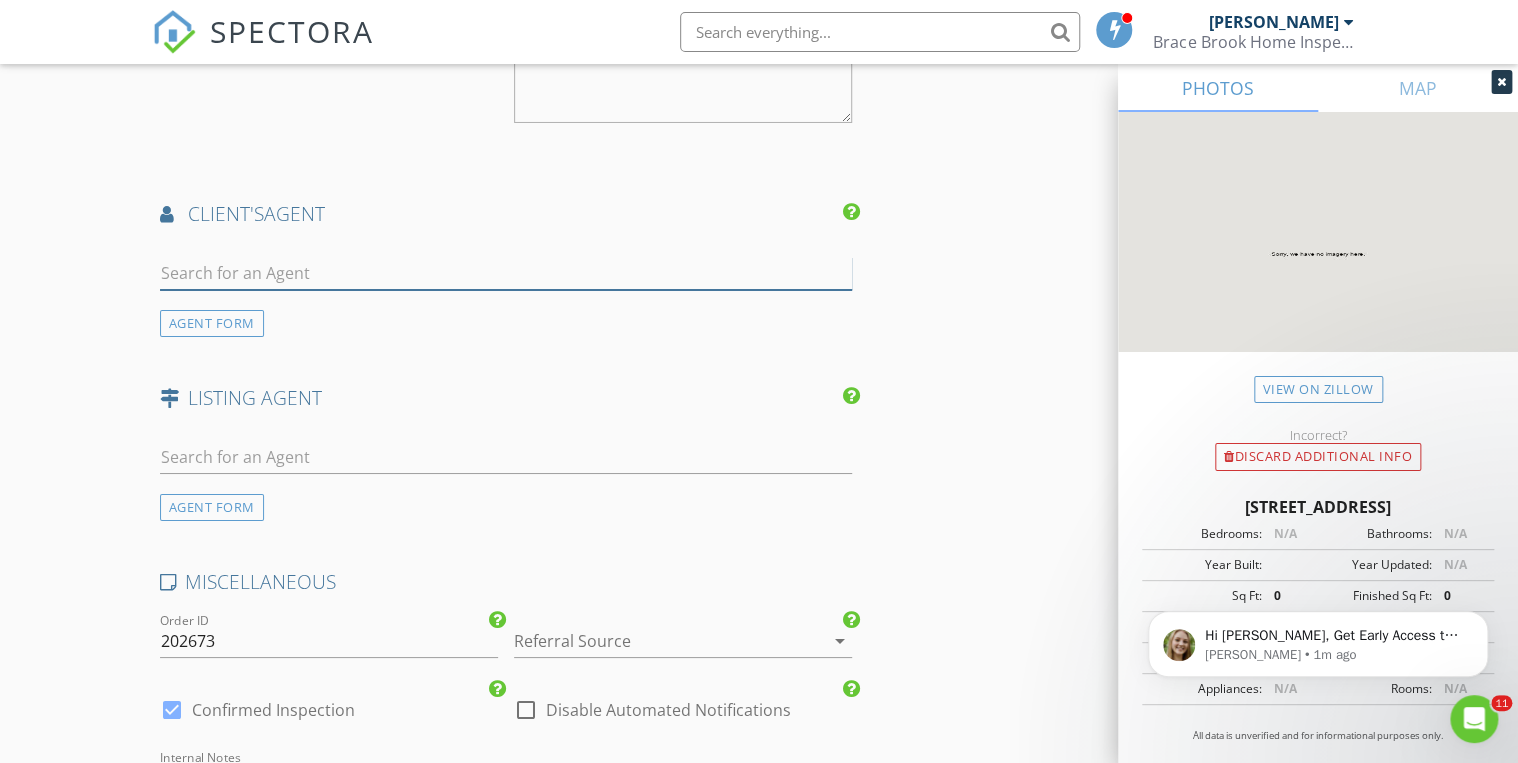 click at bounding box center (506, 273) 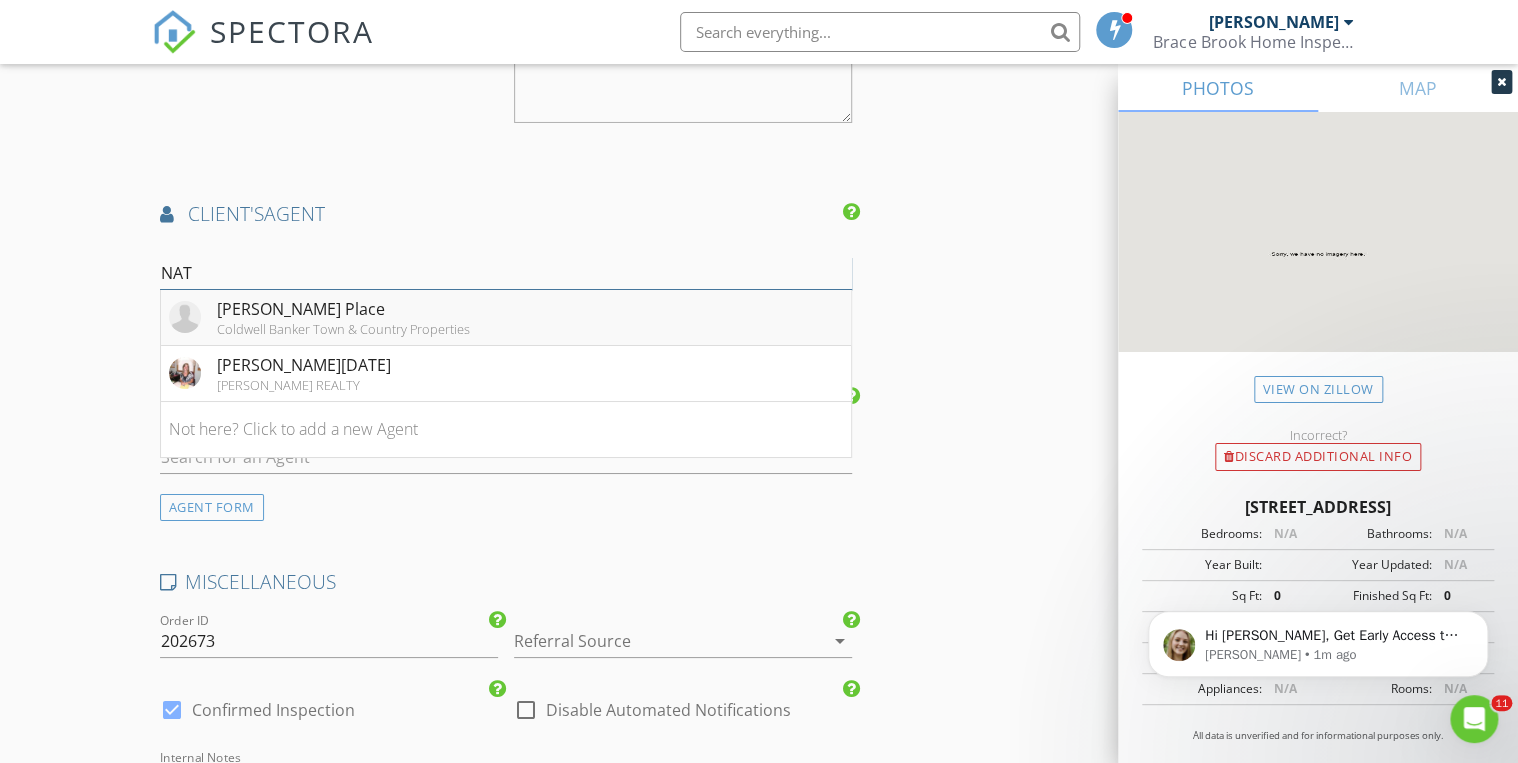 type on "NAT" 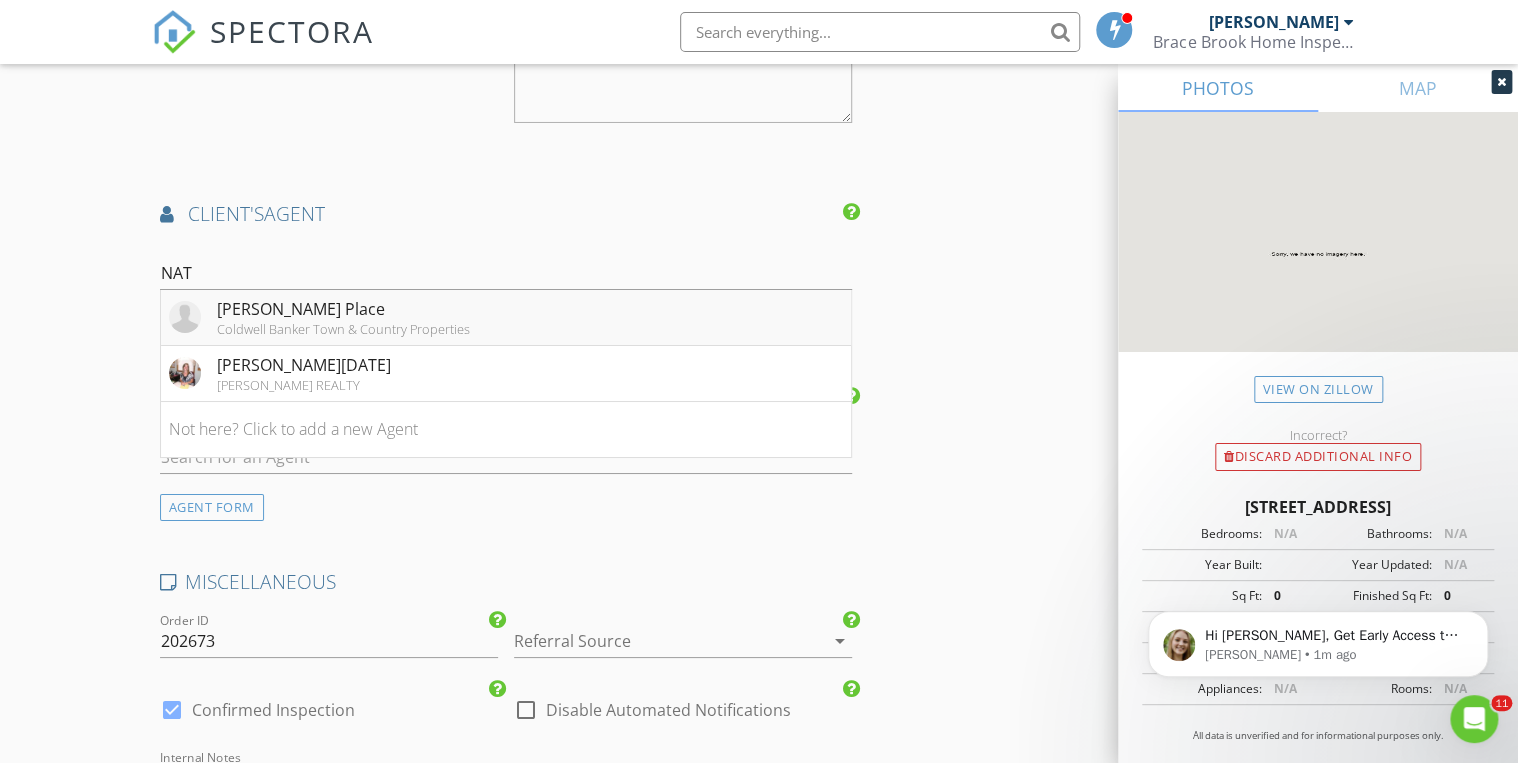 click on "Coldwell Banker Town & Country Properties" at bounding box center (343, 329) 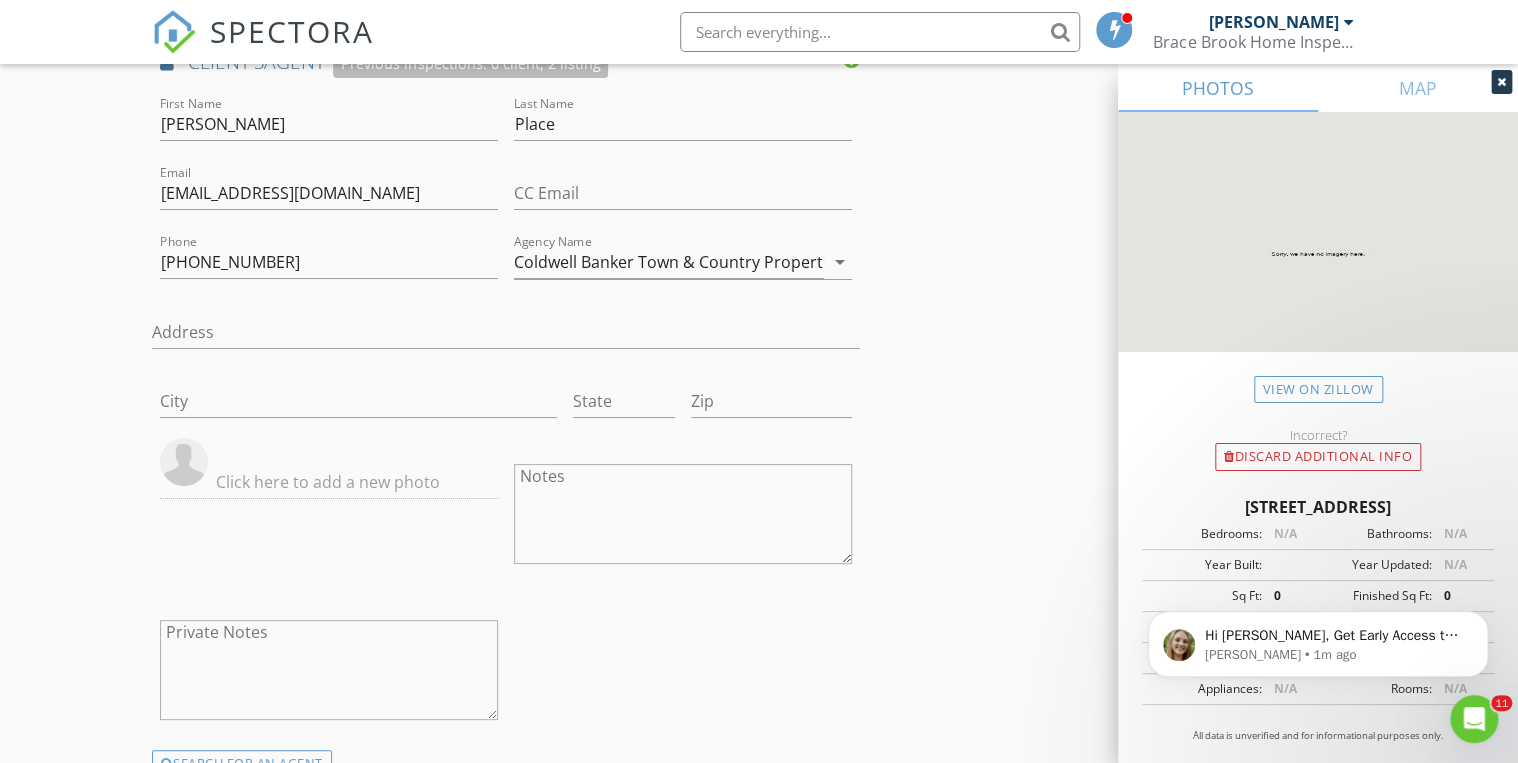 scroll, scrollTop: 3680, scrollLeft: 0, axis: vertical 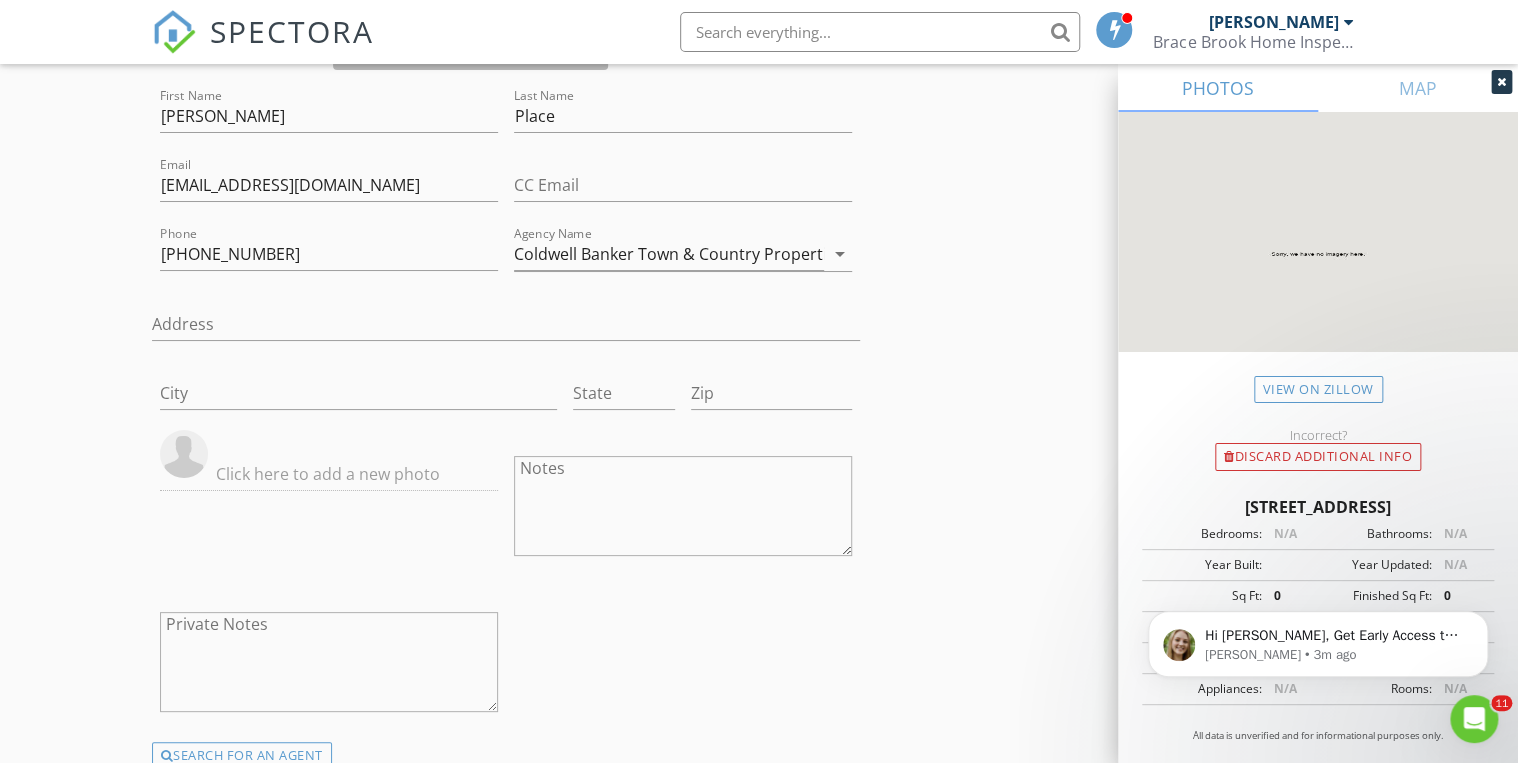 click at bounding box center [329, 474] 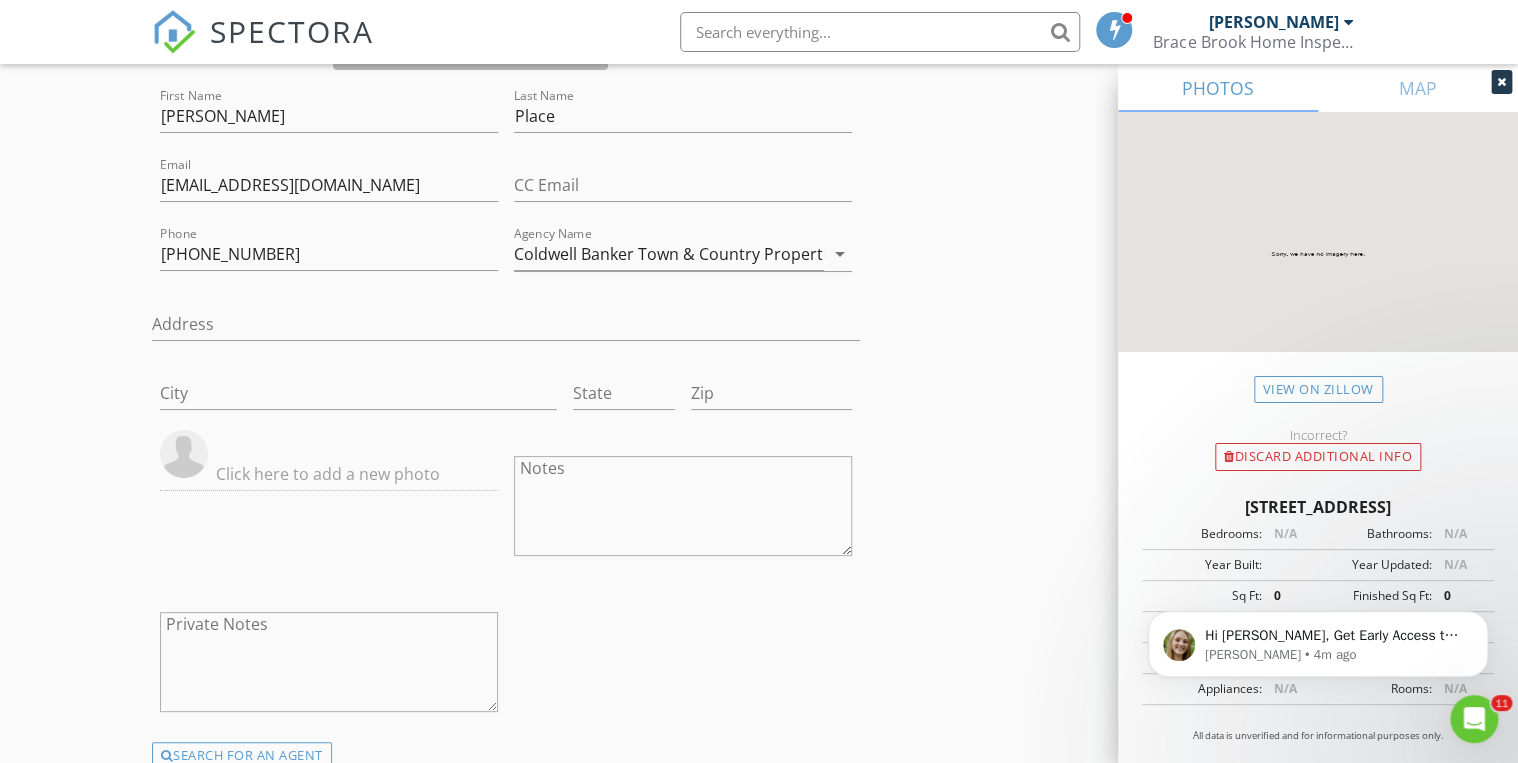 click at bounding box center (329, 474) 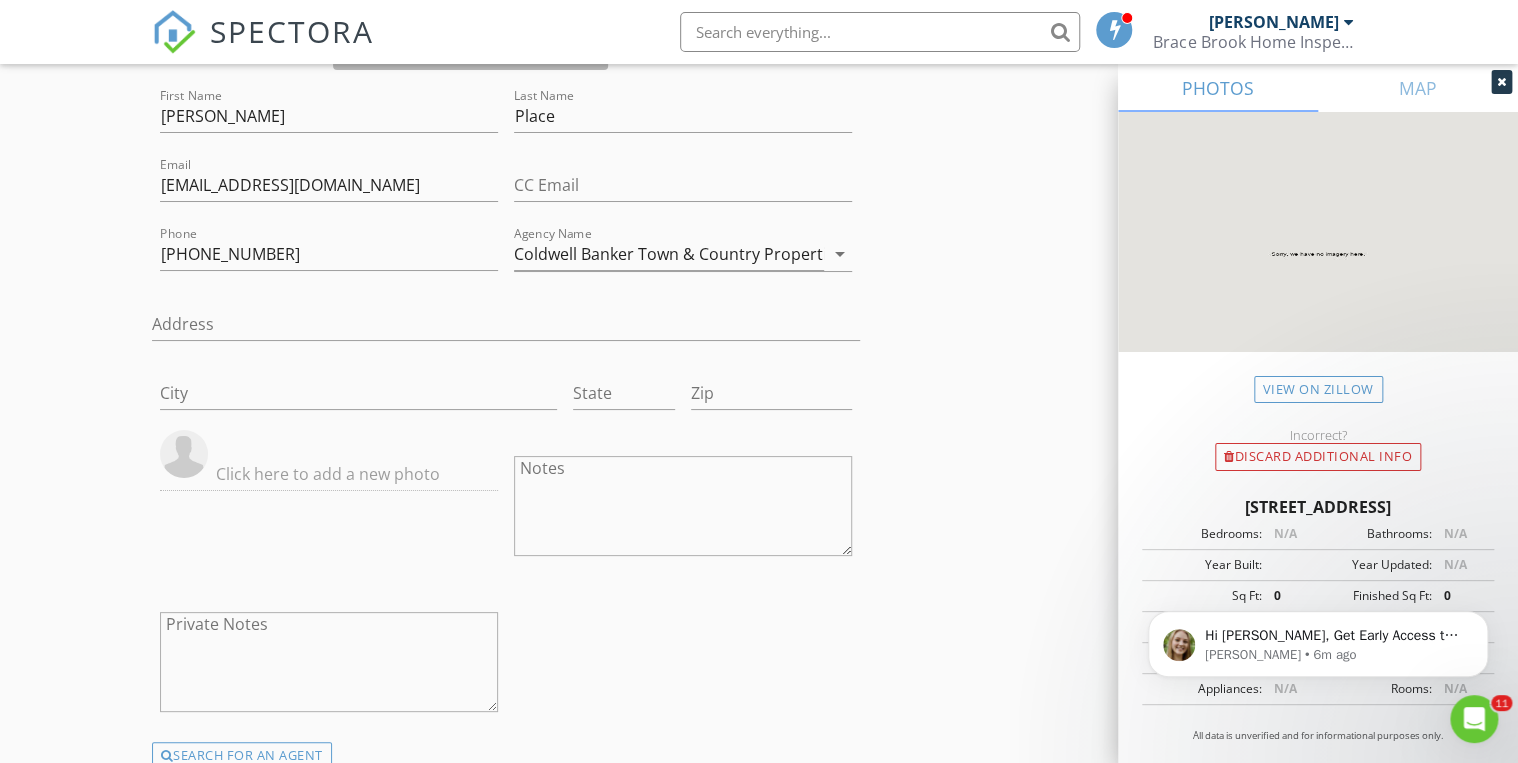 click at bounding box center [329, 474] 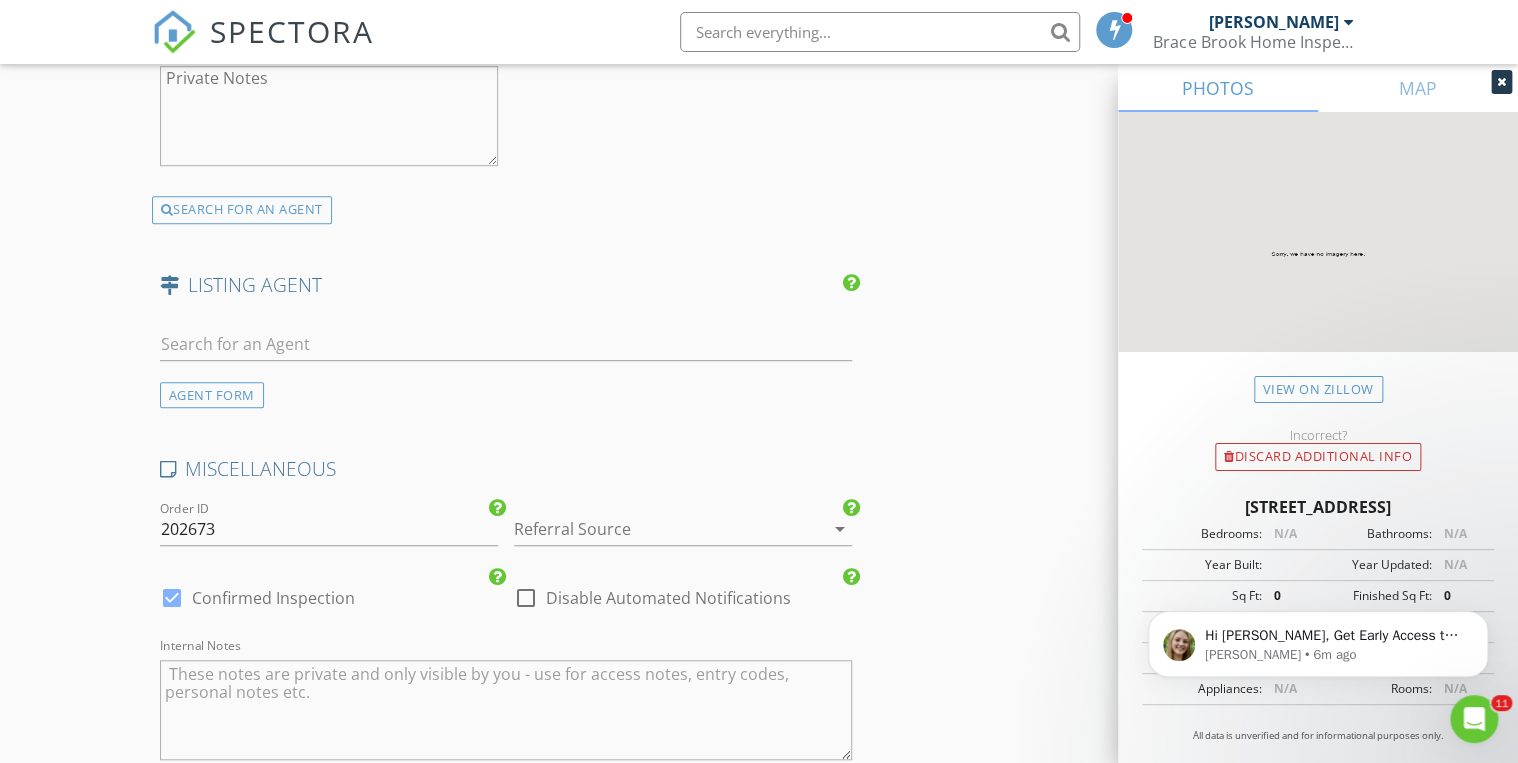 scroll, scrollTop: 4240, scrollLeft: 0, axis: vertical 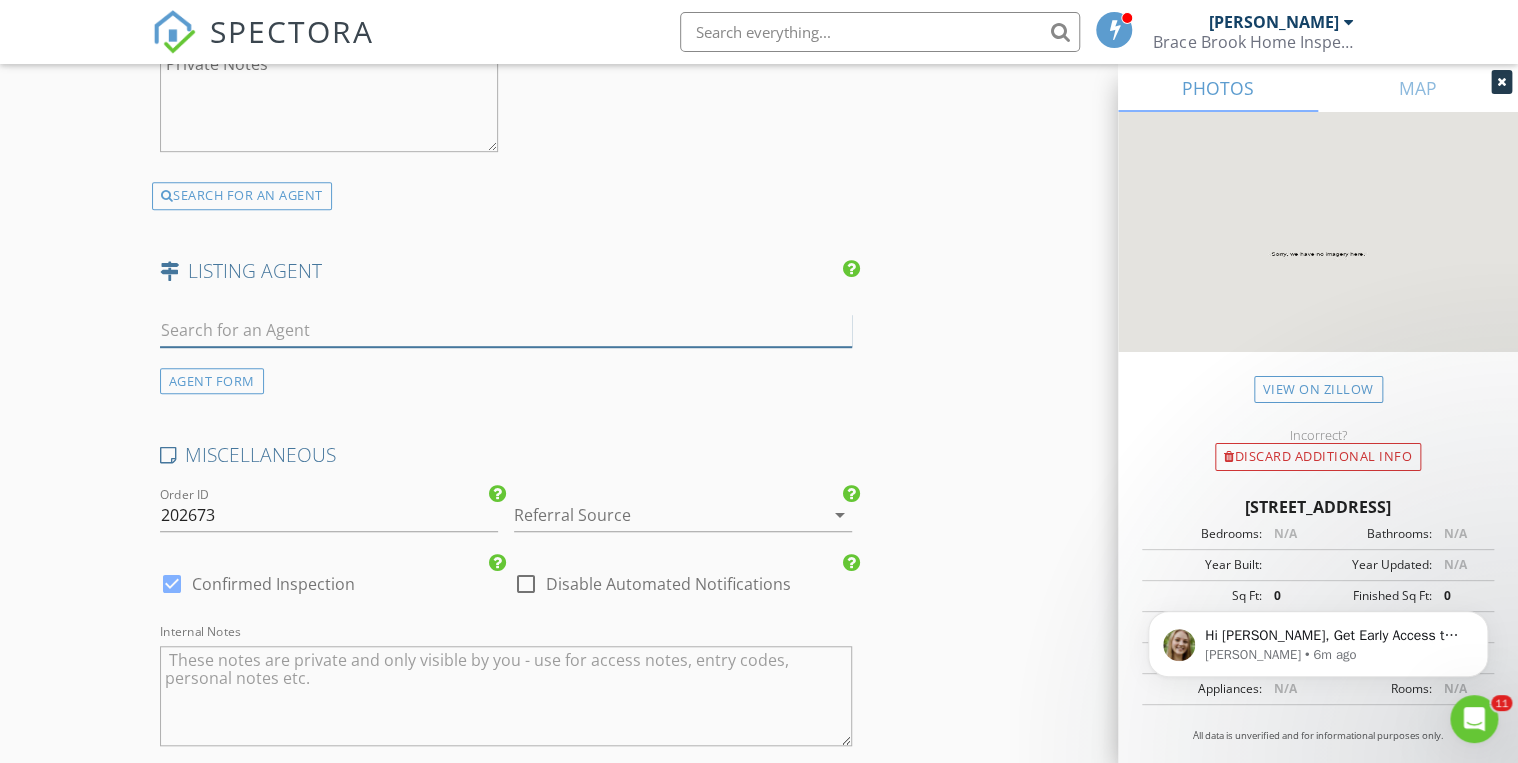 click at bounding box center (506, 330) 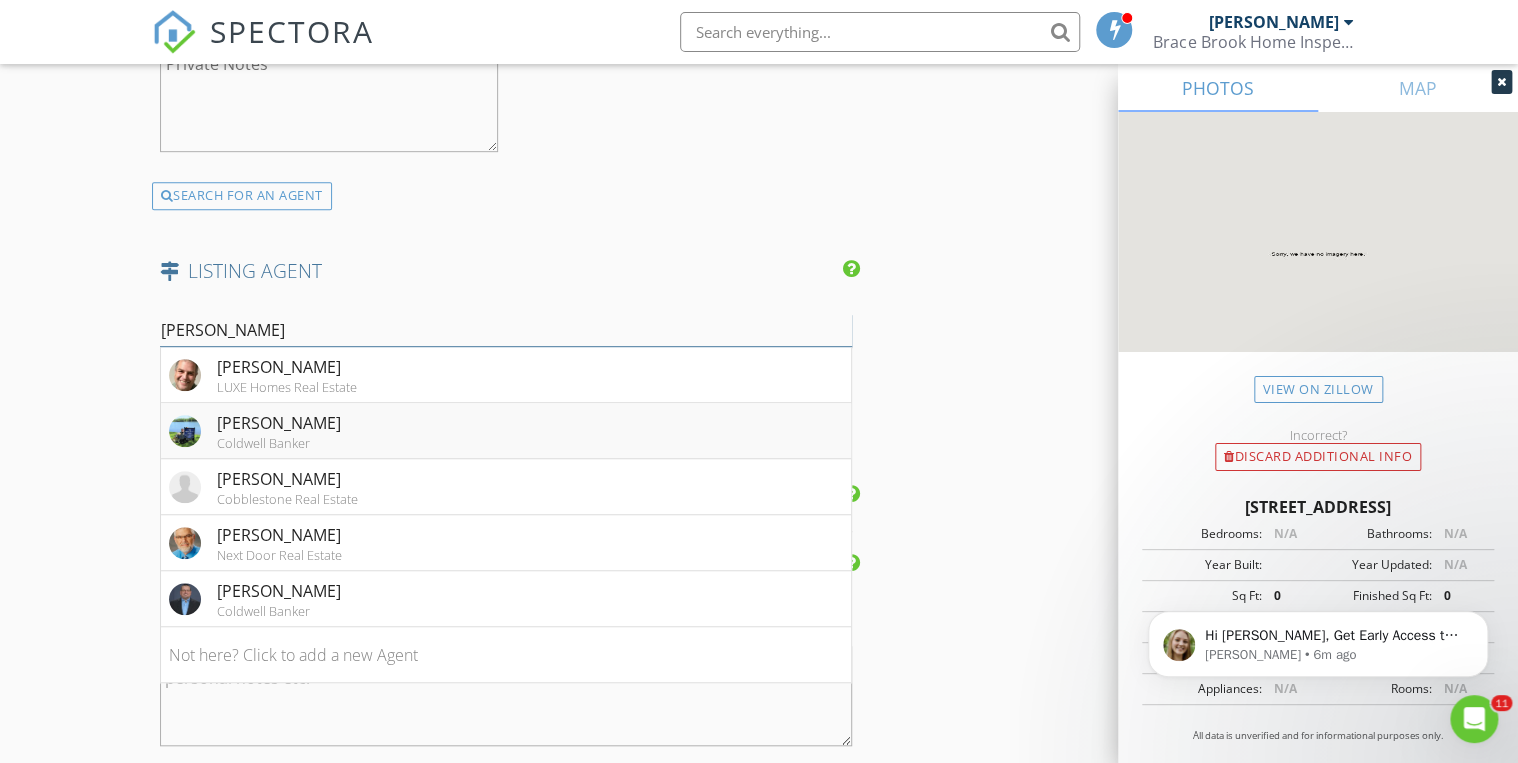 type on "JEFF" 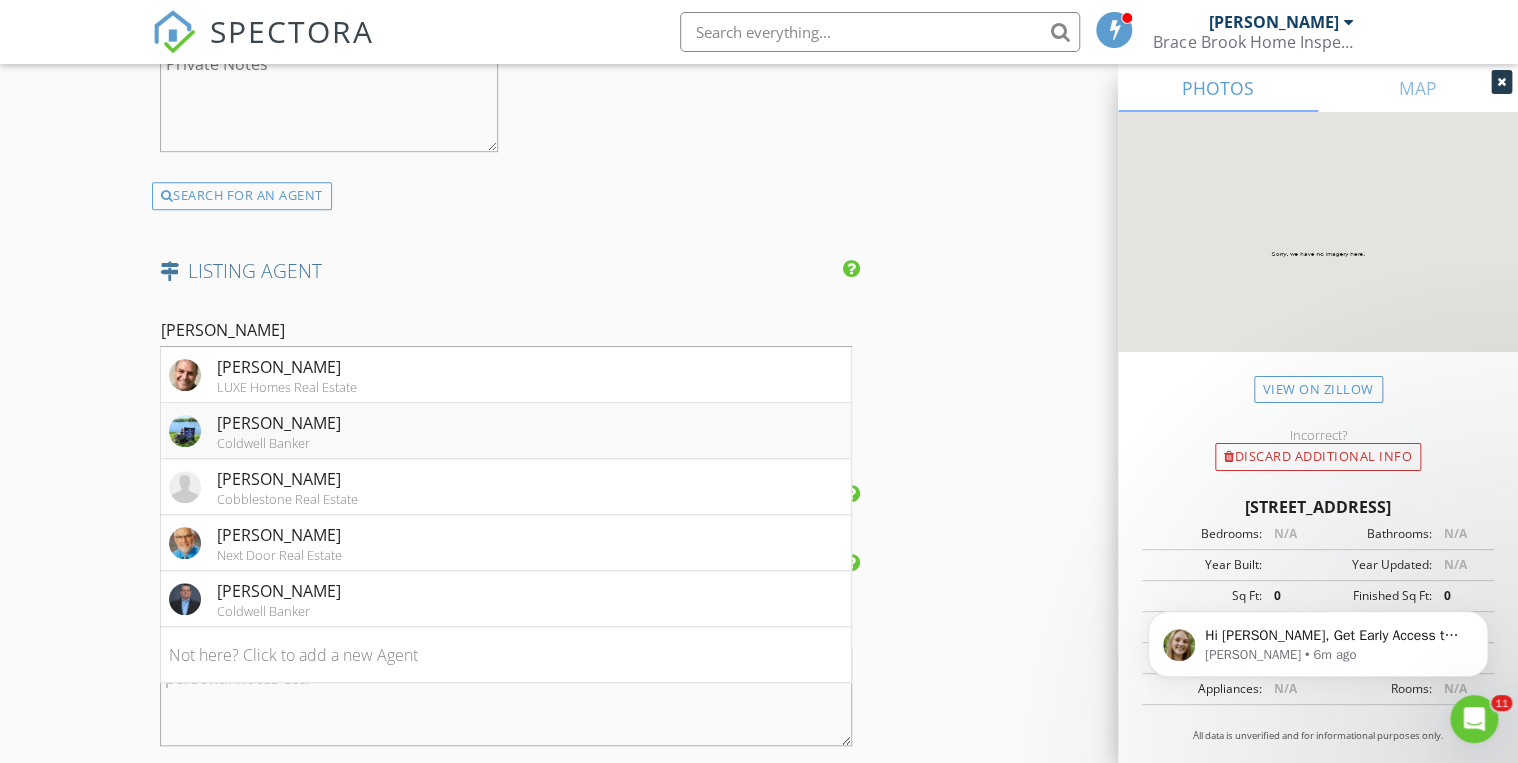 click on "Jeffery Strohl
Coldwell Banker" at bounding box center [506, 431] 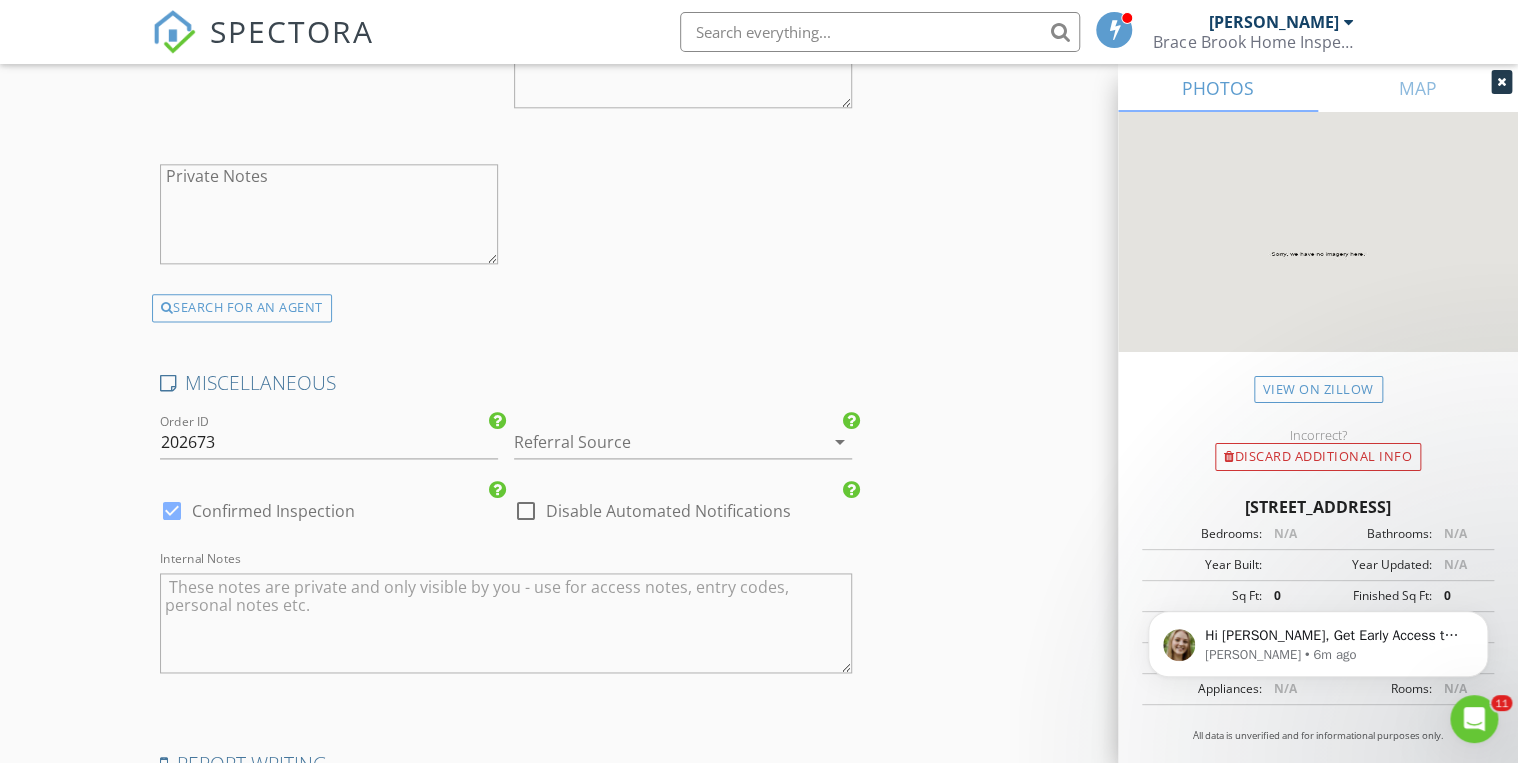 scroll, scrollTop: 4960, scrollLeft: 0, axis: vertical 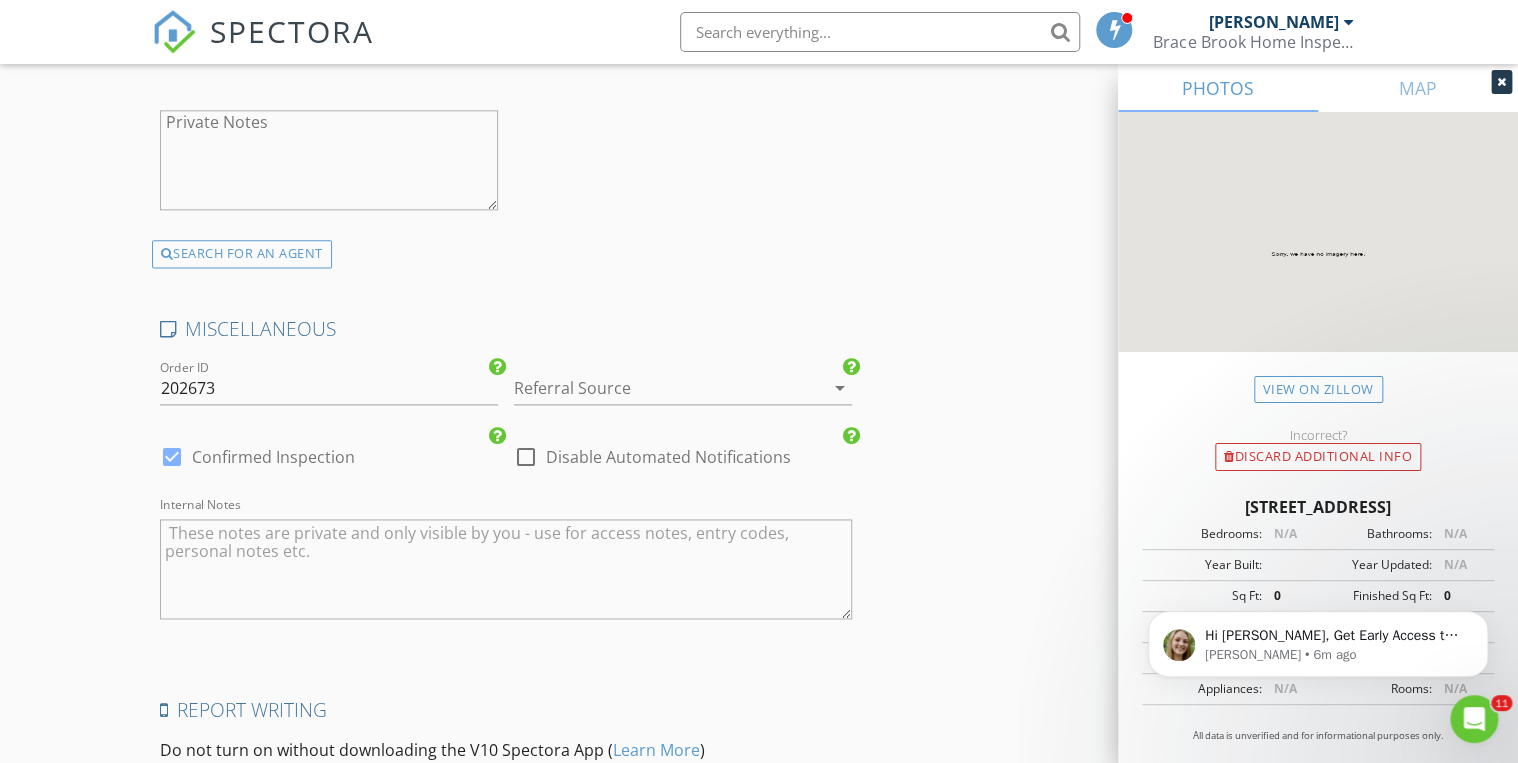 click at bounding box center [655, 388] 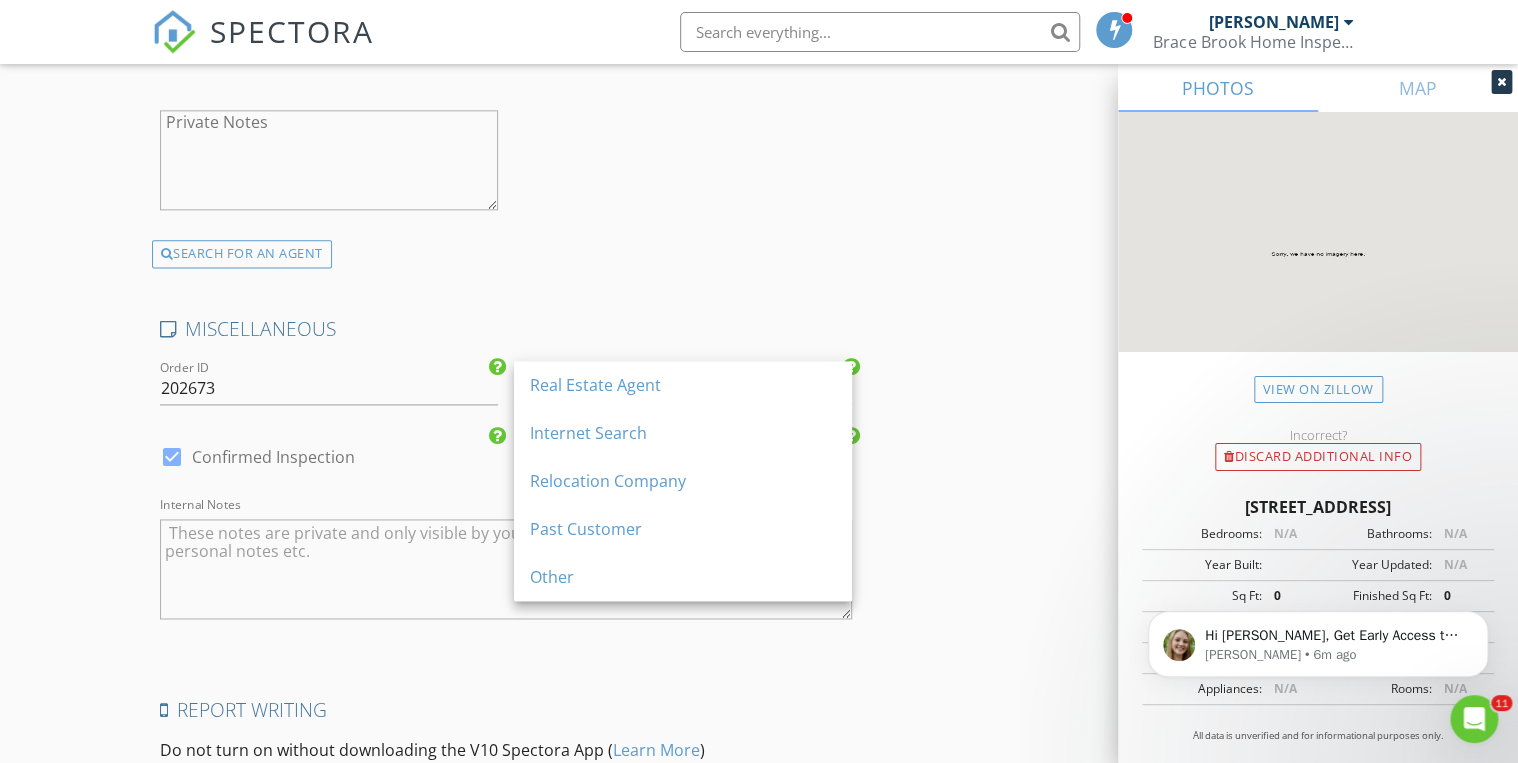 click on "Real Estate Agent" at bounding box center (683, 385) 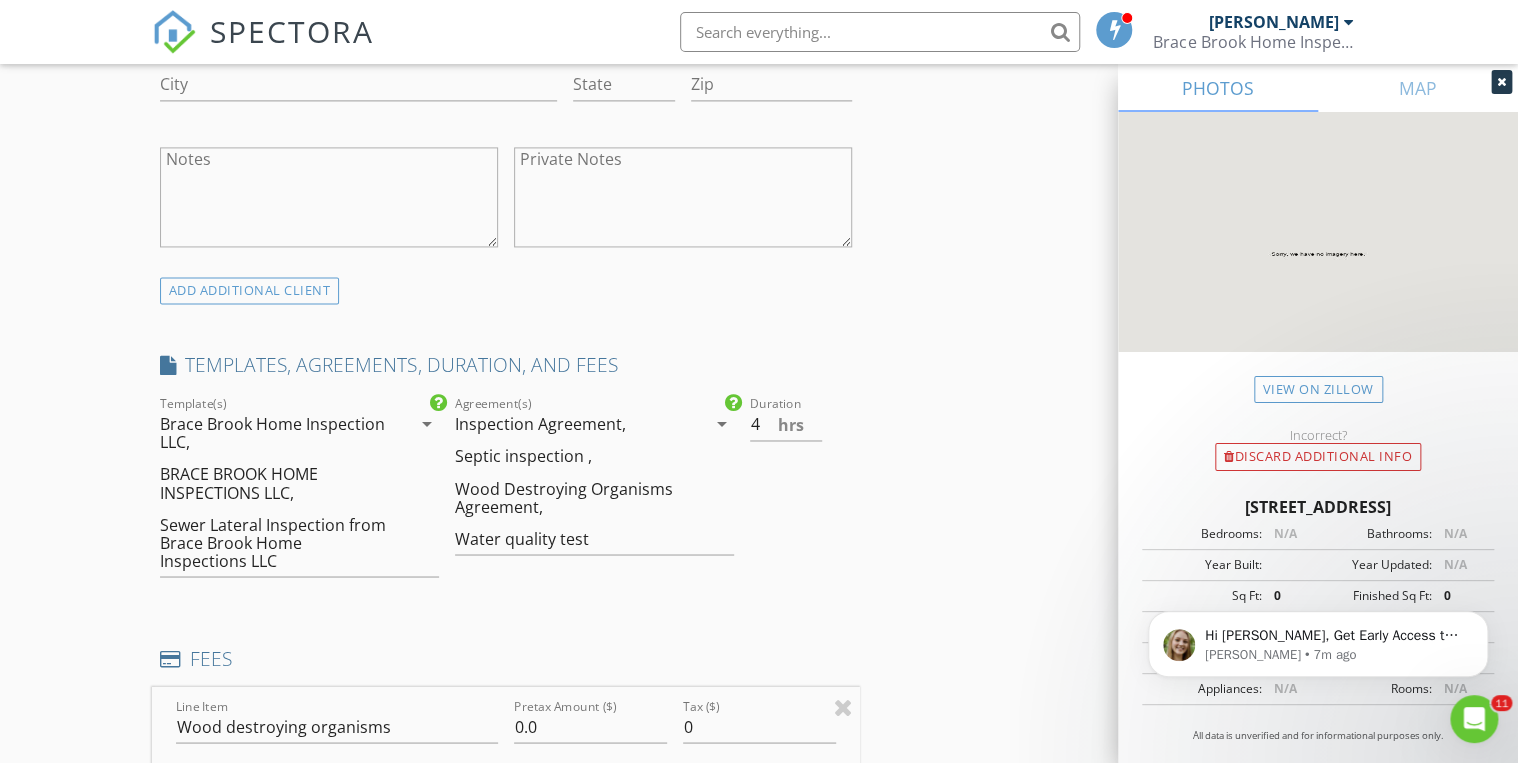 scroll, scrollTop: 1360, scrollLeft: 0, axis: vertical 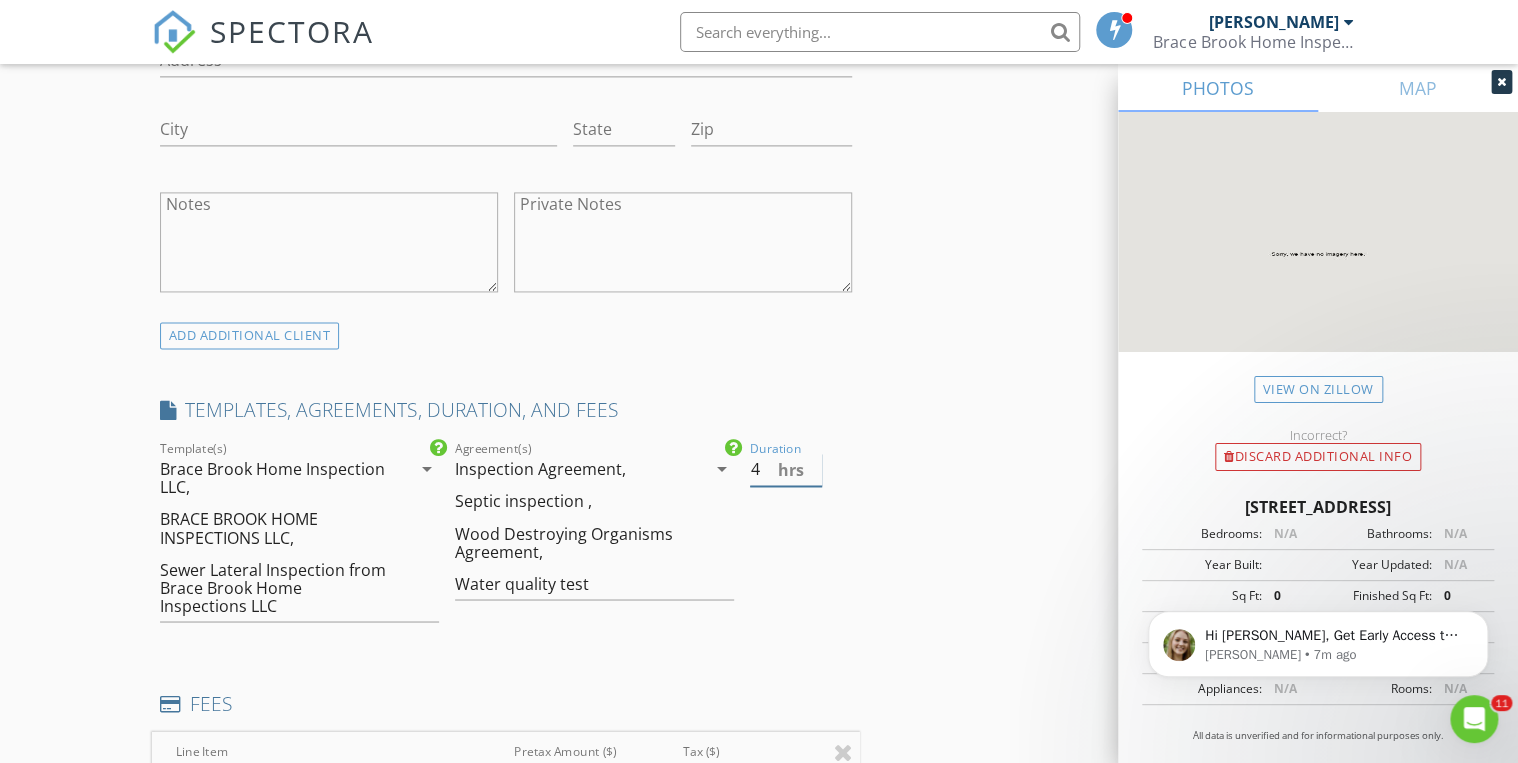 click on "4" at bounding box center [786, 469] 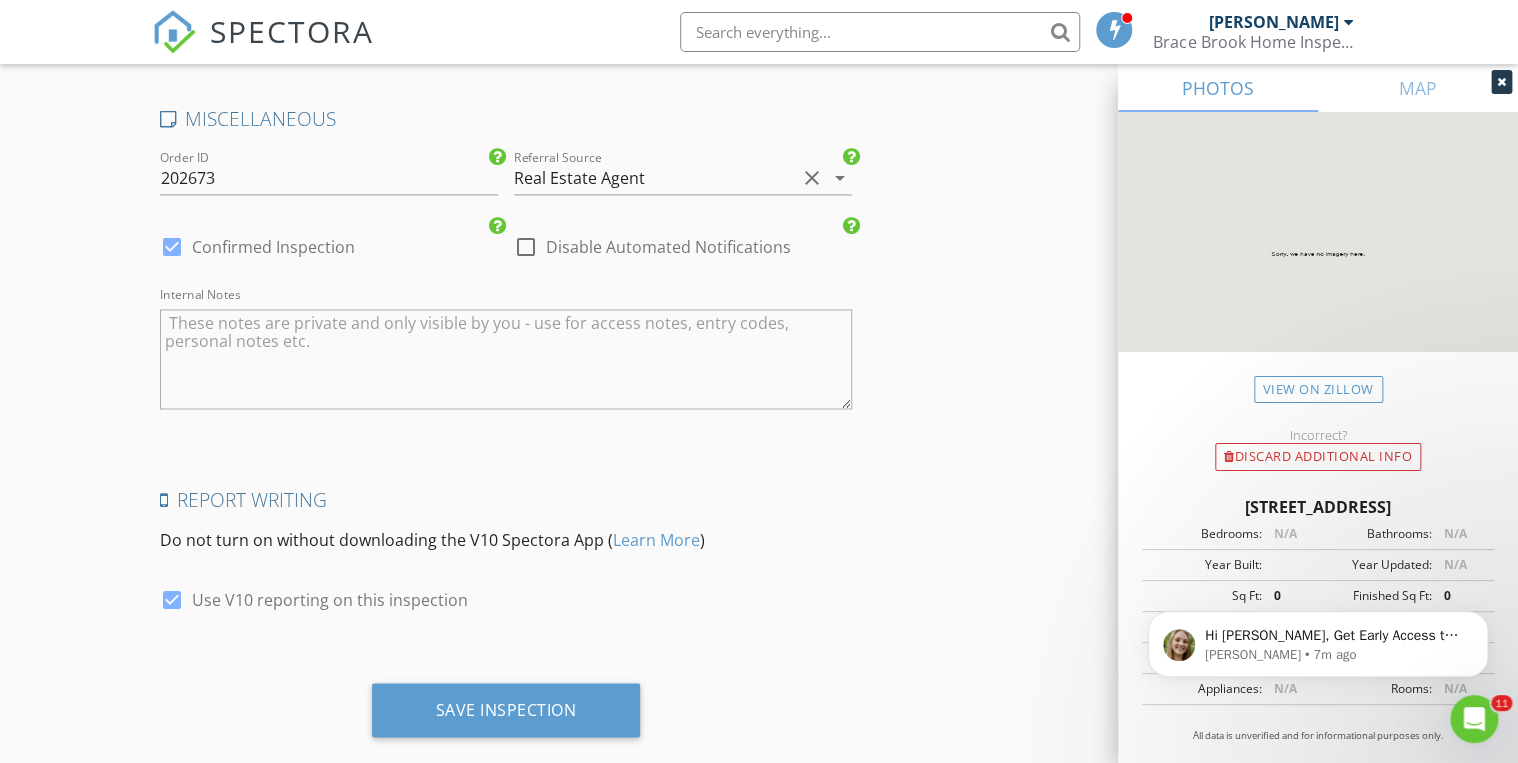 scroll, scrollTop: 5196, scrollLeft: 0, axis: vertical 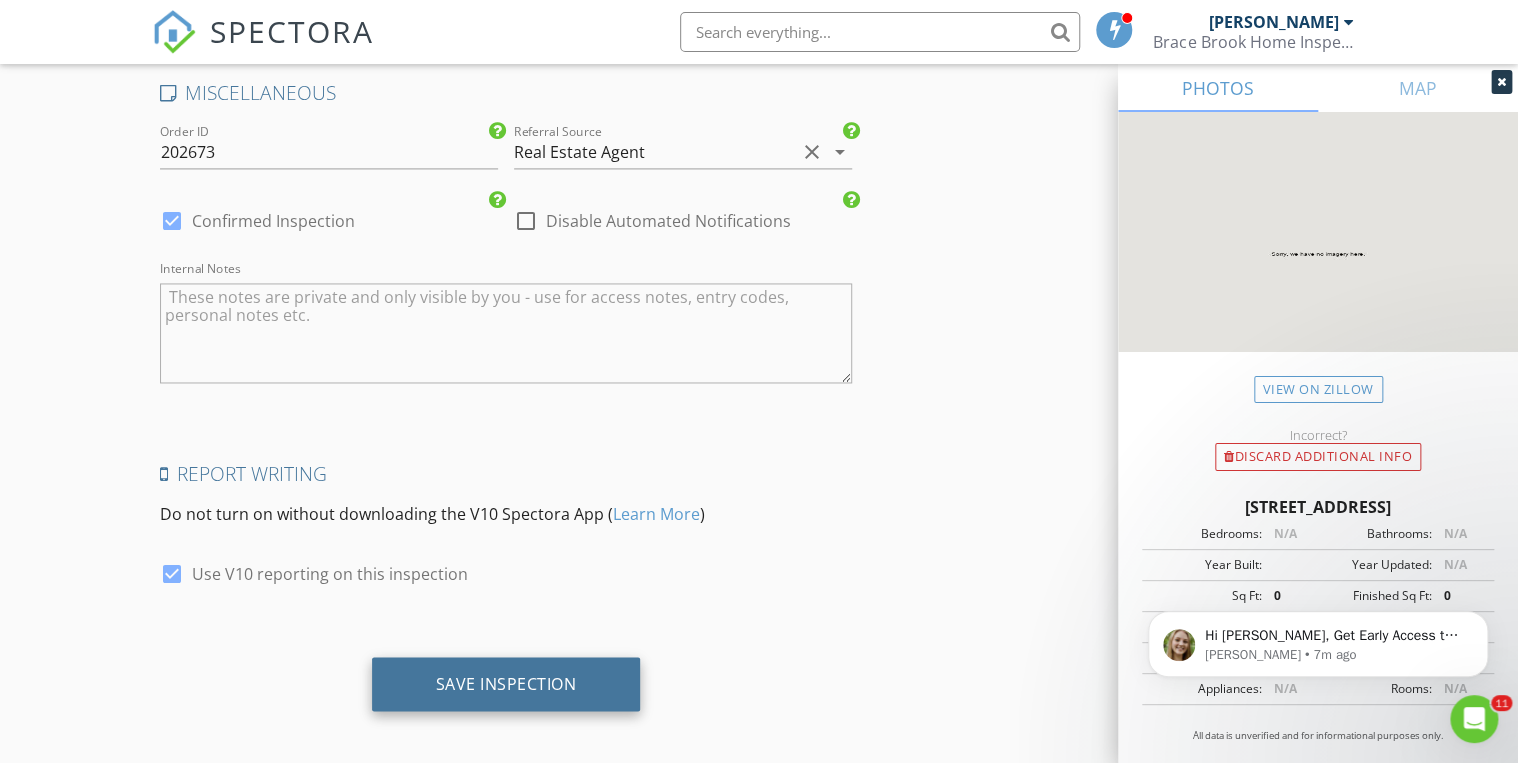 type on "2.5" 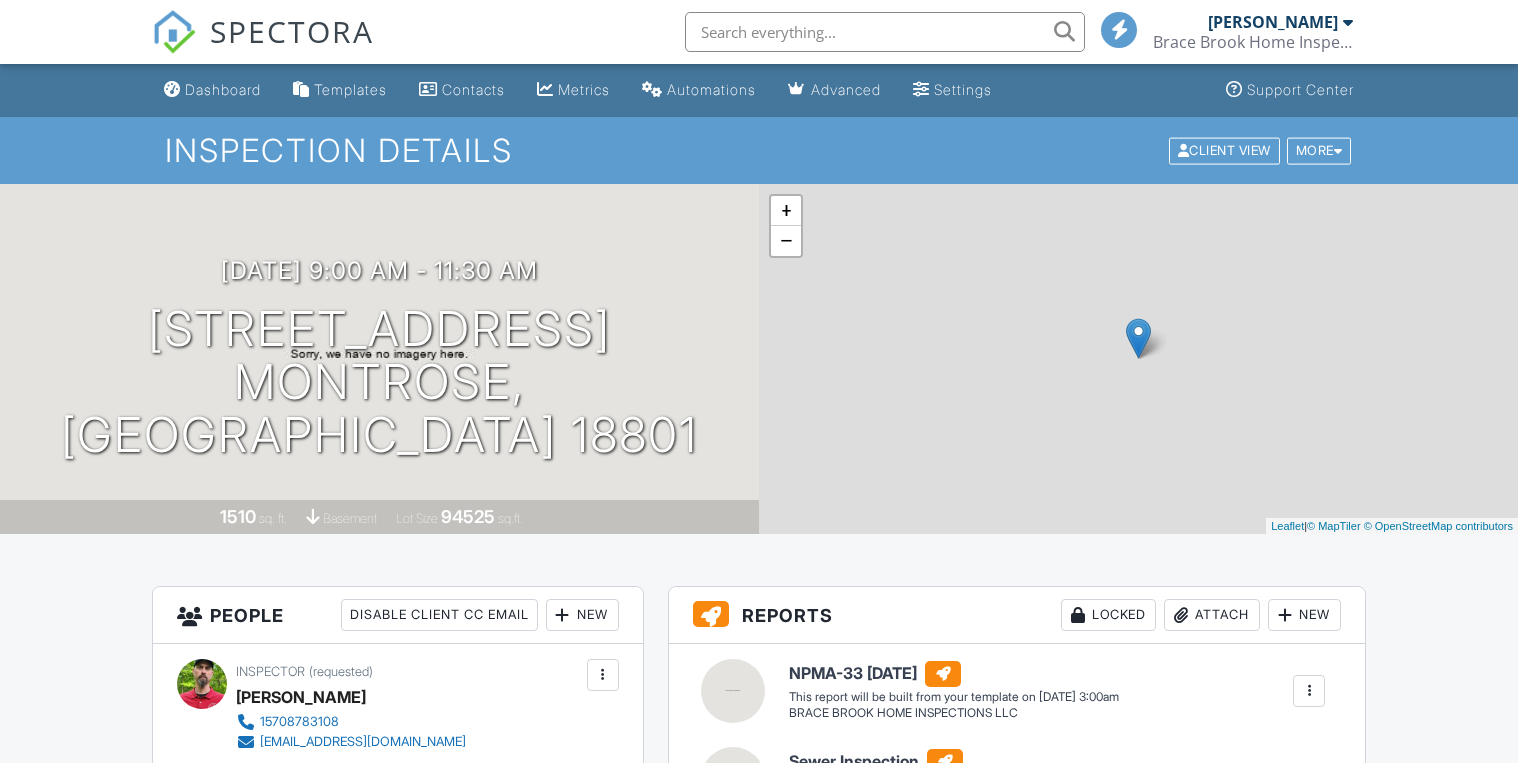 scroll, scrollTop: 0, scrollLeft: 0, axis: both 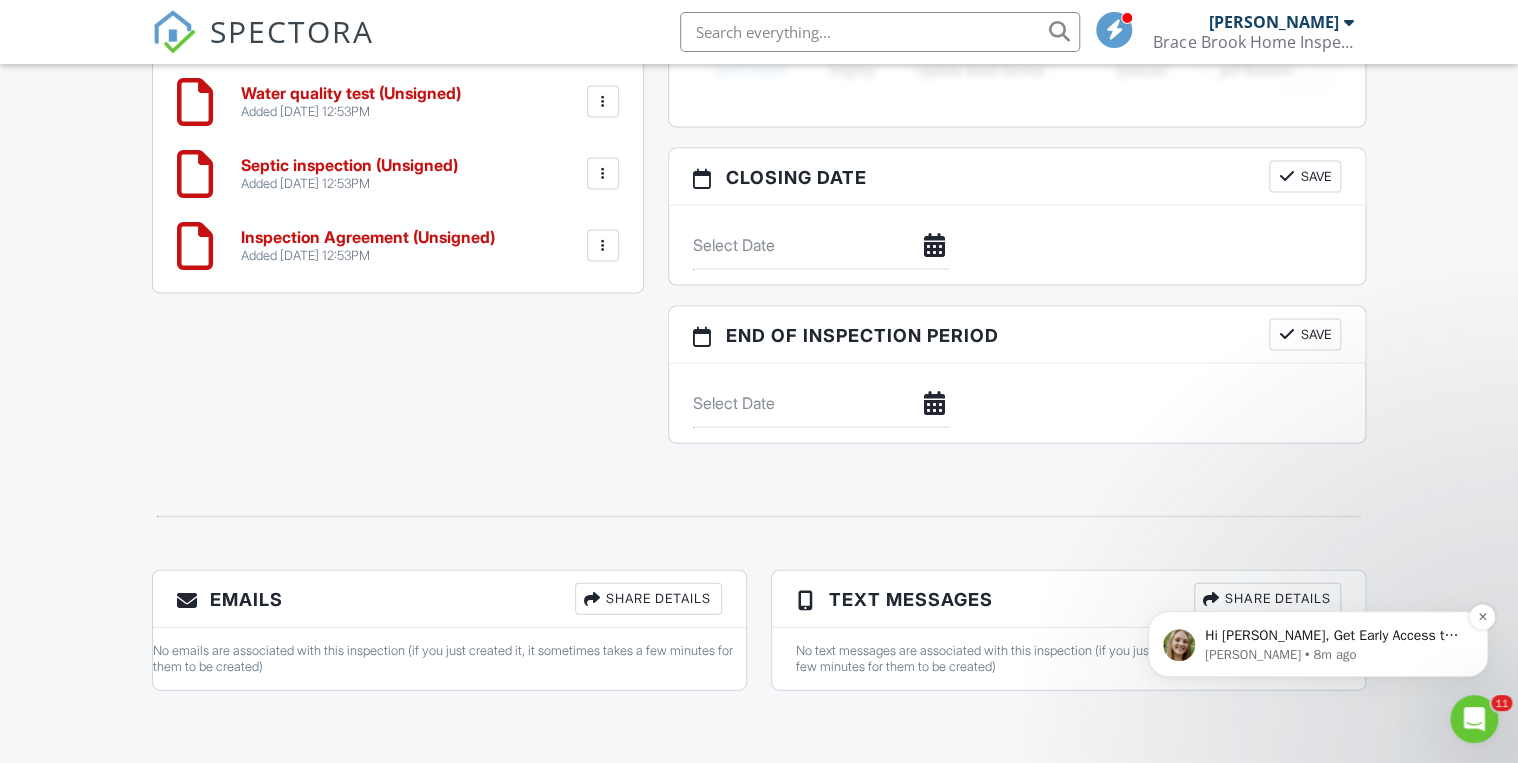 click on "Hi Daniel, Get Early Access to New Report Writing Features &amp; Updates Want to be the first to try Spectora’s latest updates? Join our early access group and be the first to use new features before they’re released. Features and updates coming soon that you will get early access to include: Update: The upgraded Rapid Fire Camera, New: Photo preview before adding images to a report, New: The .5 camera lens" at bounding box center (1334, 636) 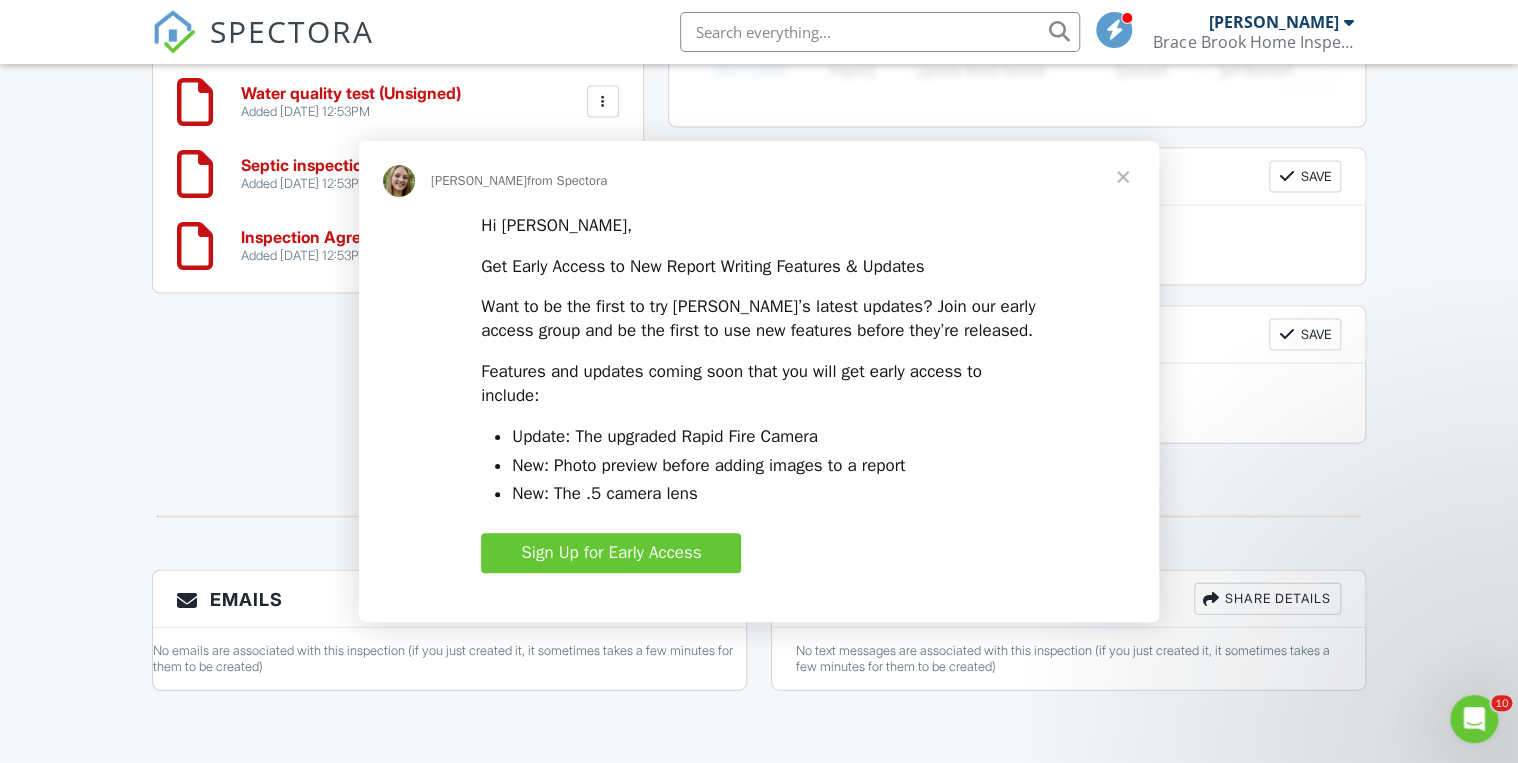 scroll, scrollTop: 0, scrollLeft: 0, axis: both 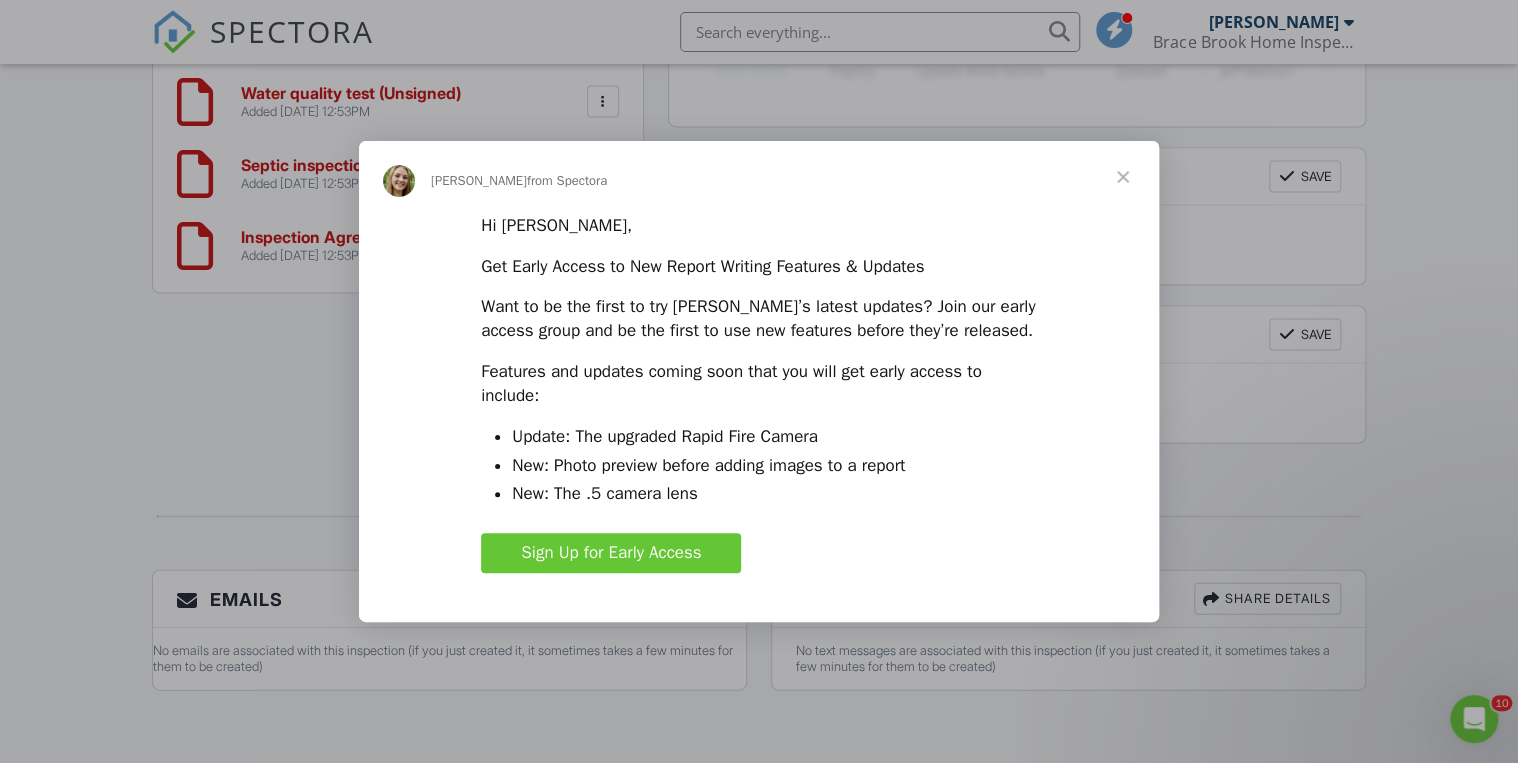 click on "Sign Up for Early Access" at bounding box center (611, 553) 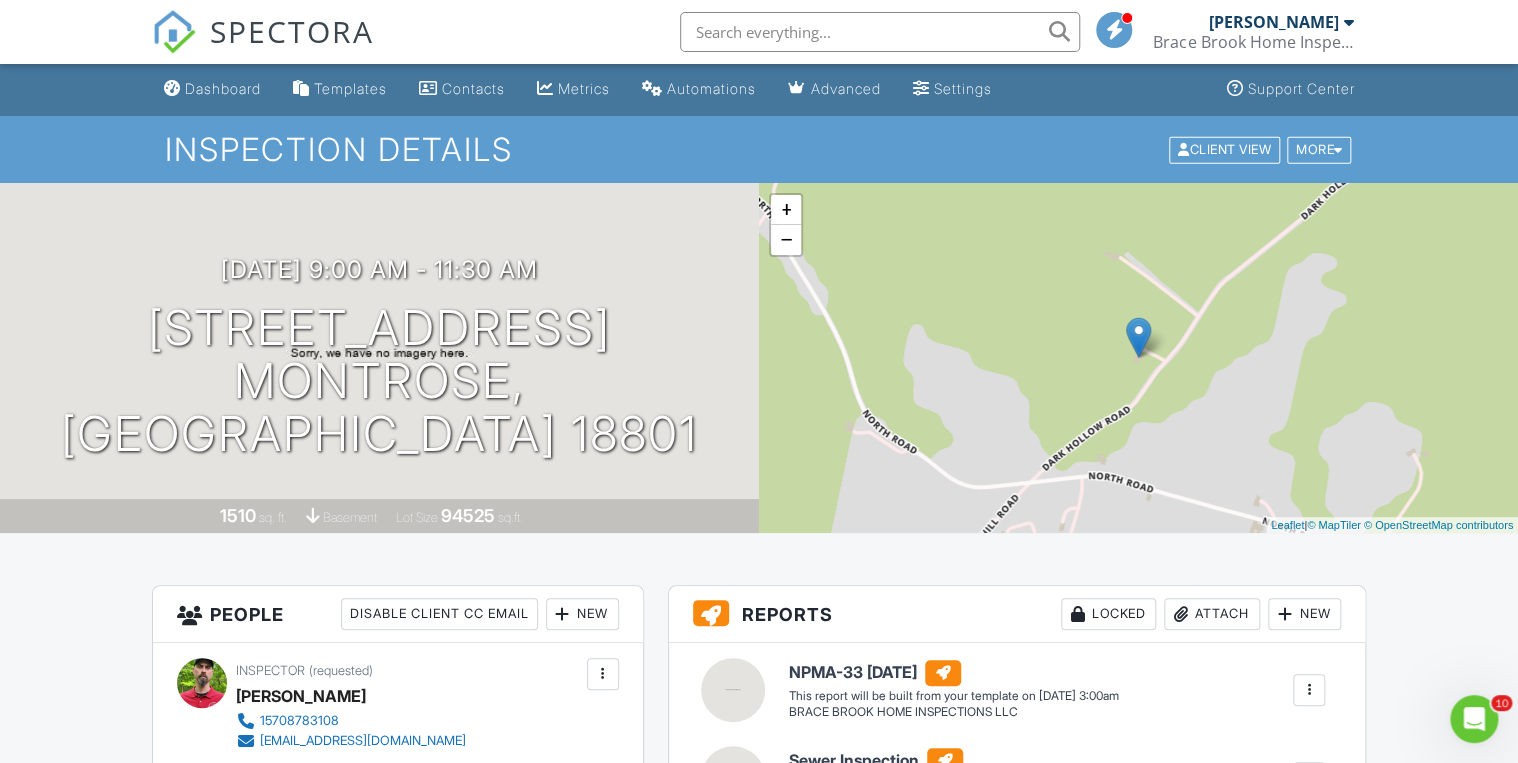 scroll, scrollTop: 0, scrollLeft: 0, axis: both 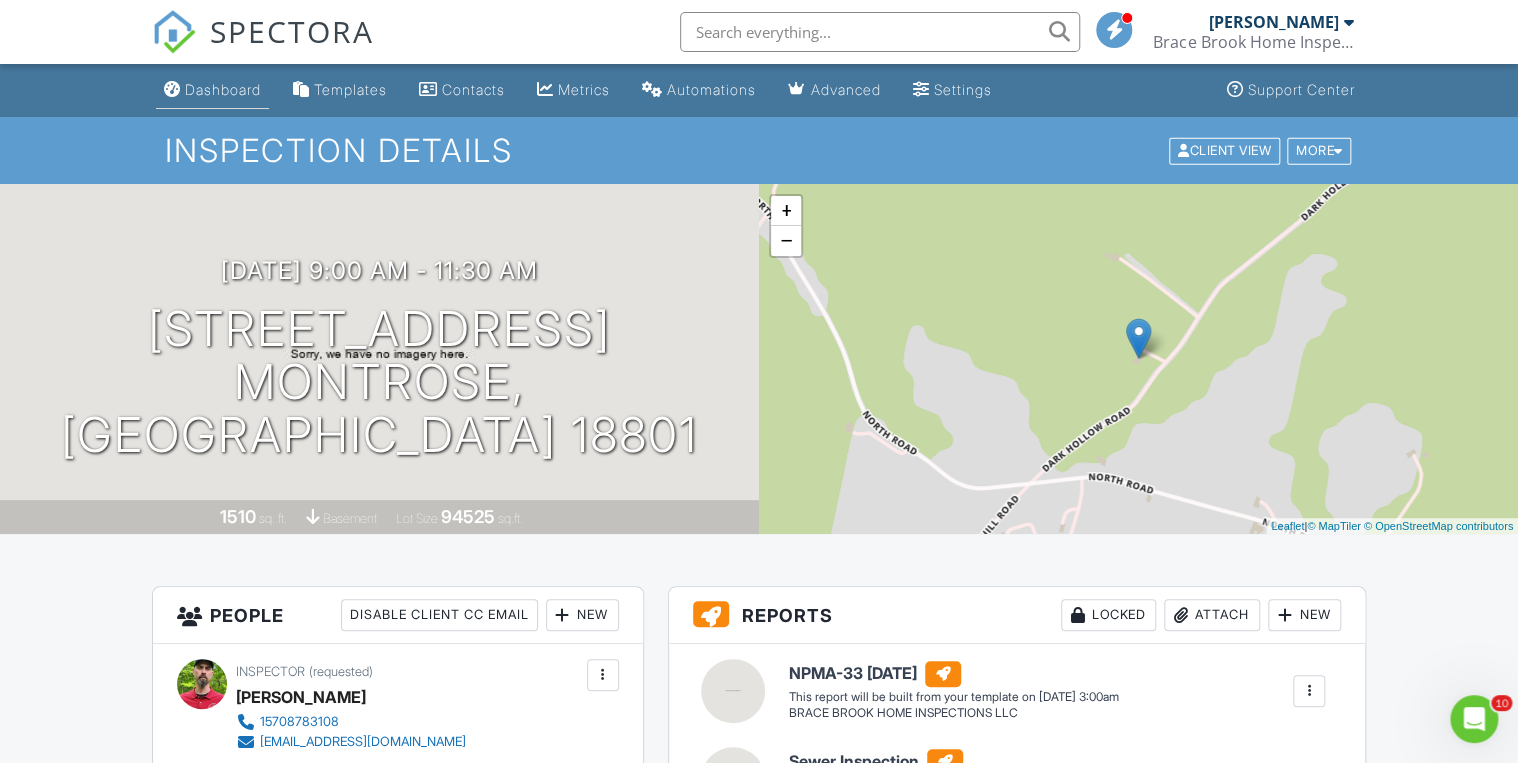click on "Dashboard" at bounding box center [223, 89] 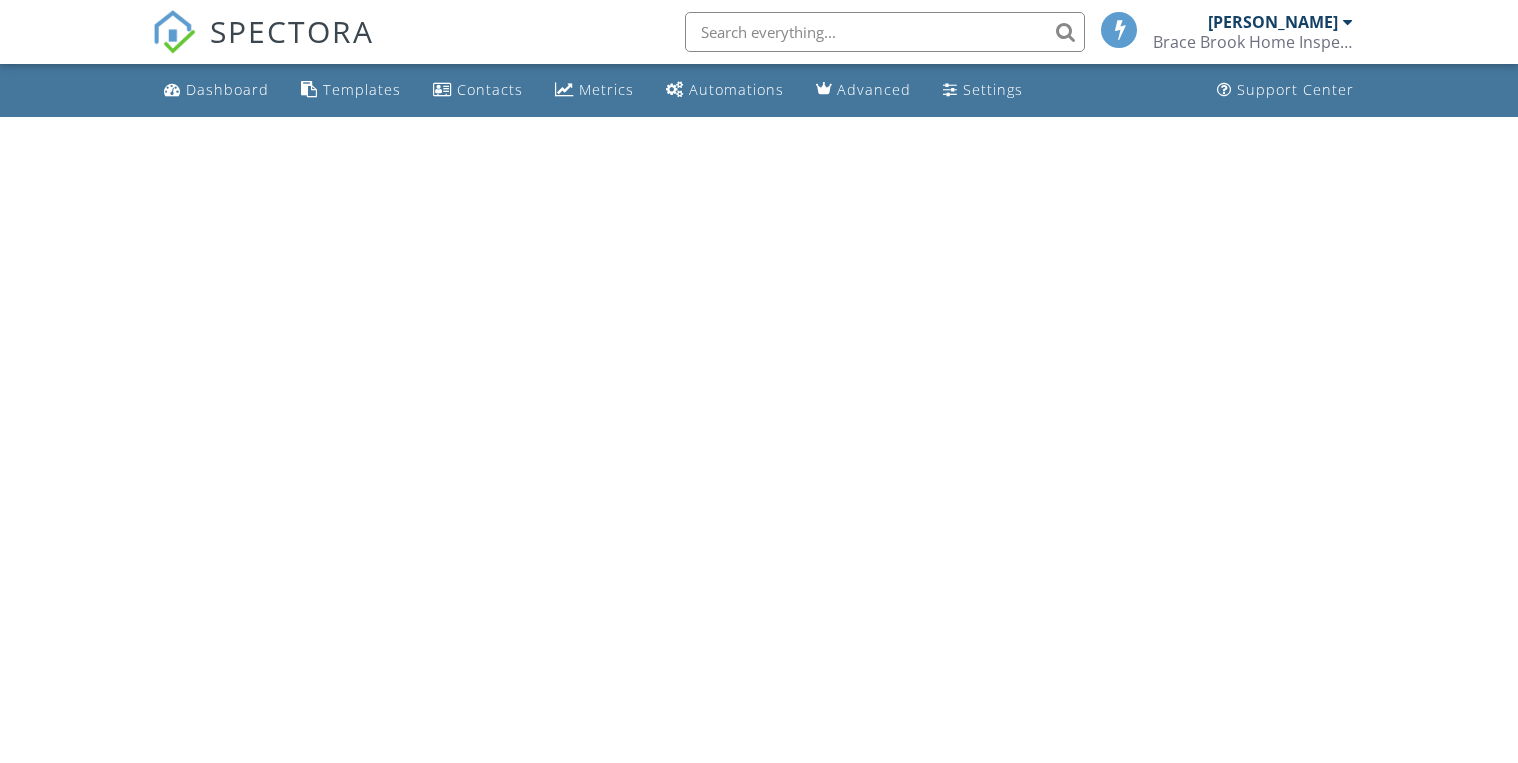 scroll, scrollTop: 0, scrollLeft: 0, axis: both 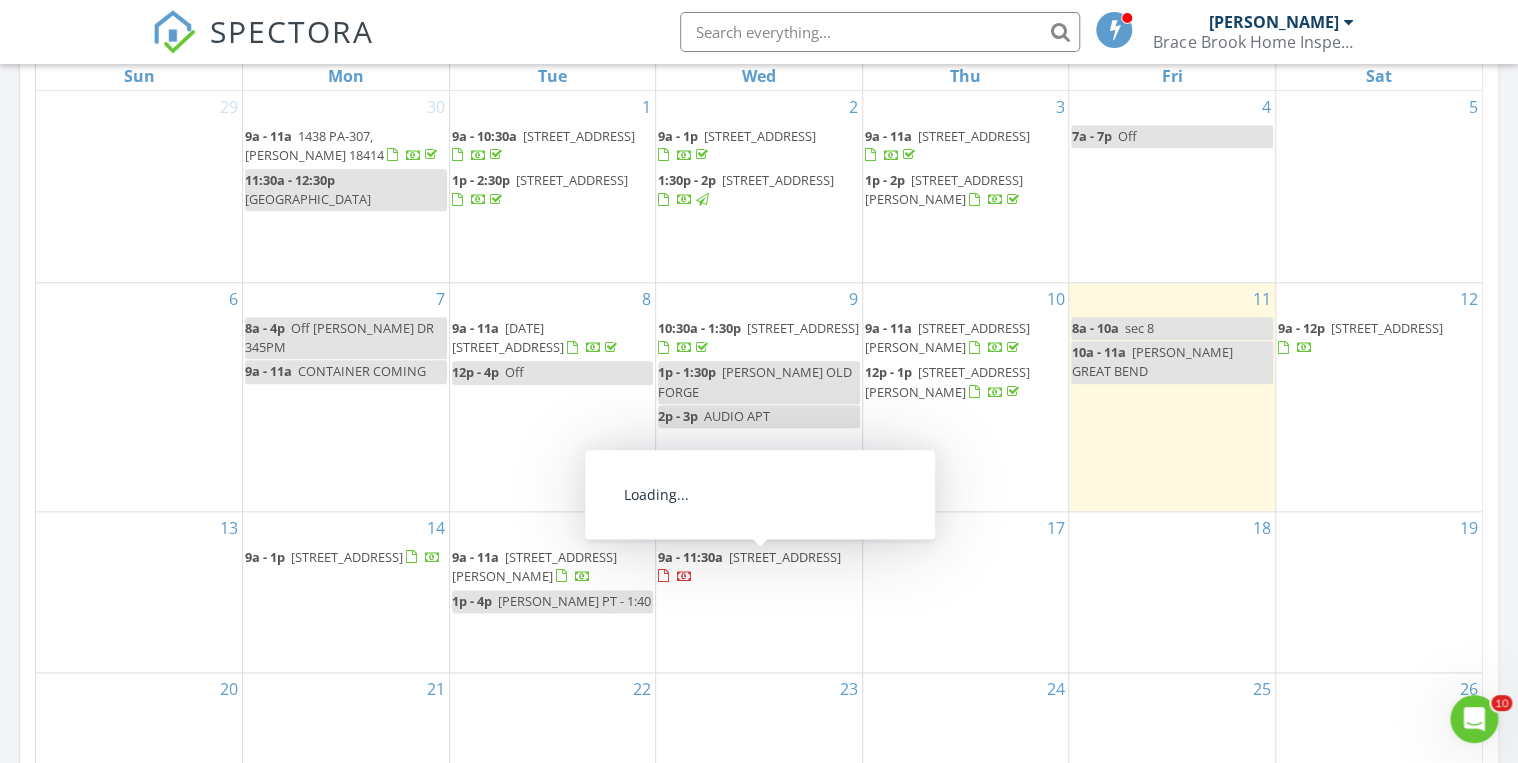 click on "[STREET_ADDRESS]" at bounding box center [785, 557] 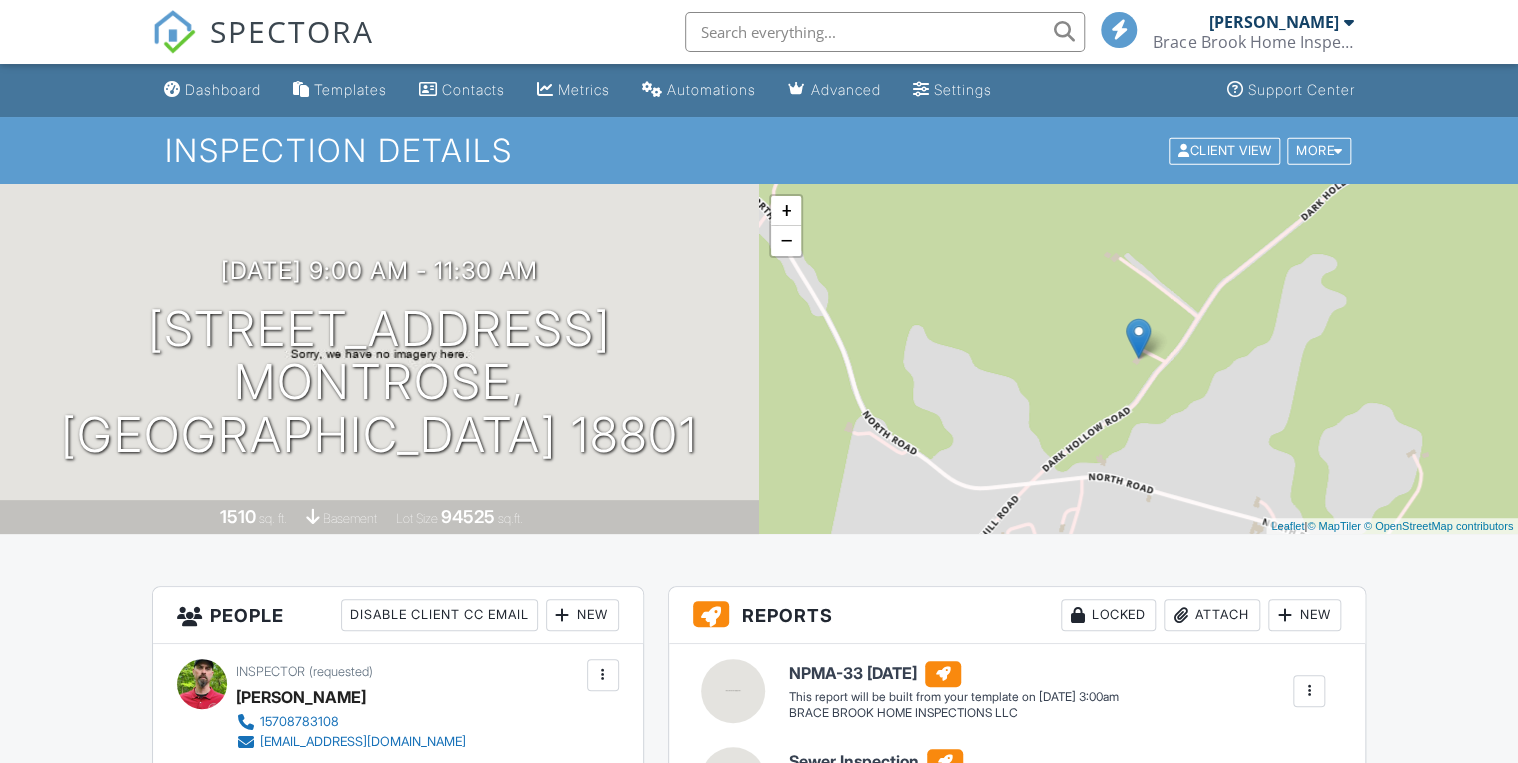 scroll, scrollTop: 1520, scrollLeft: 0, axis: vertical 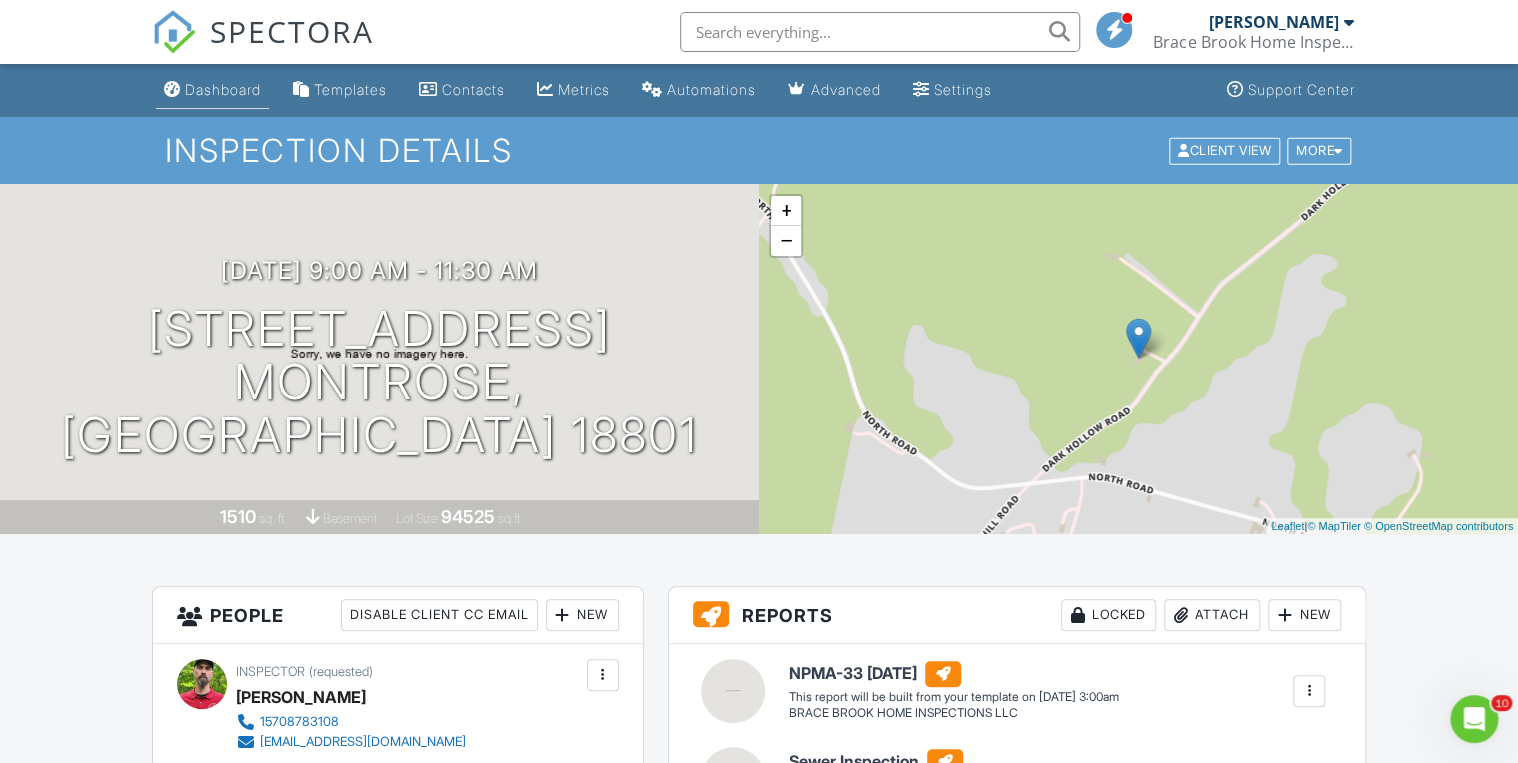 click on "Dashboard" at bounding box center (223, 89) 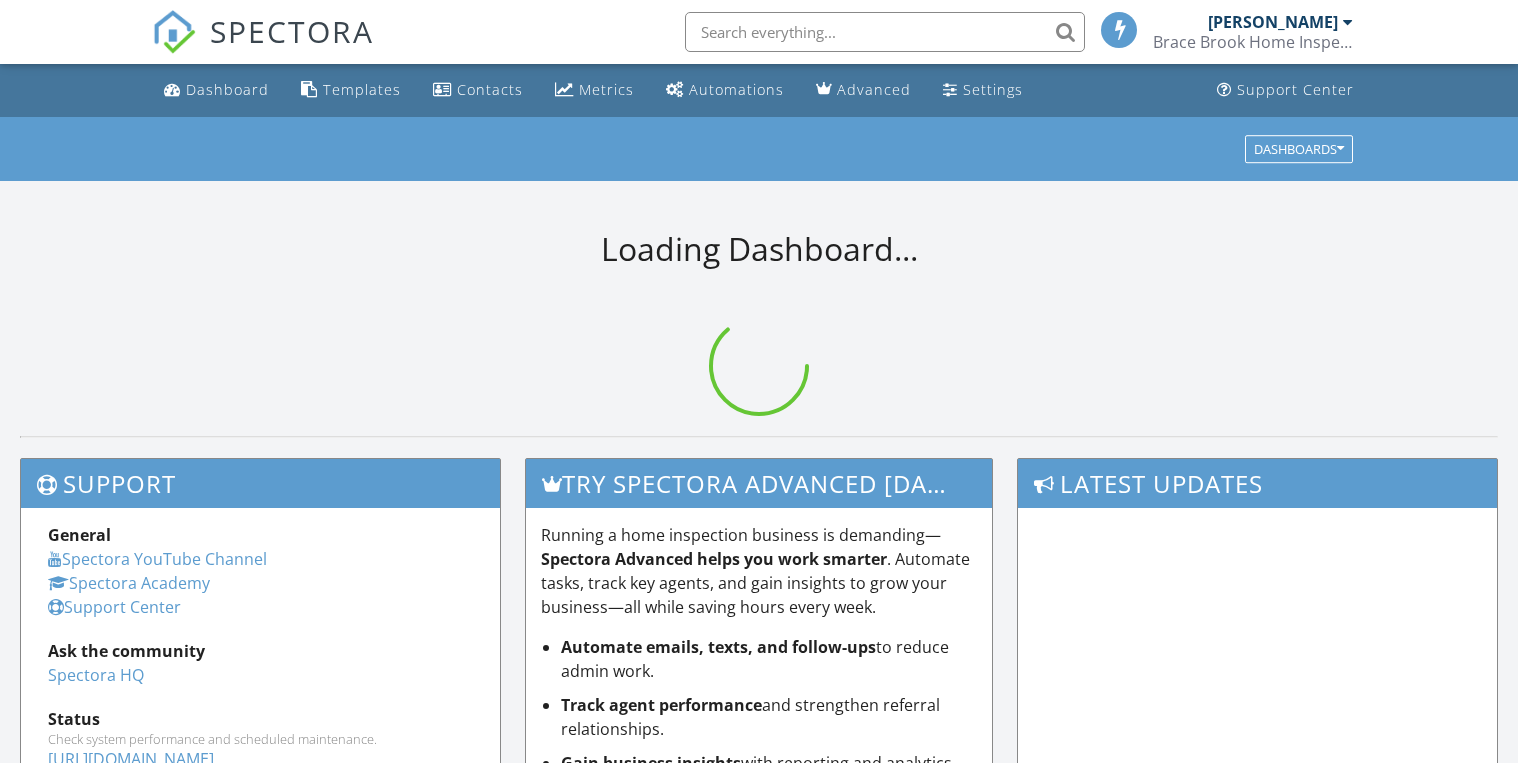 scroll, scrollTop: 0, scrollLeft: 0, axis: both 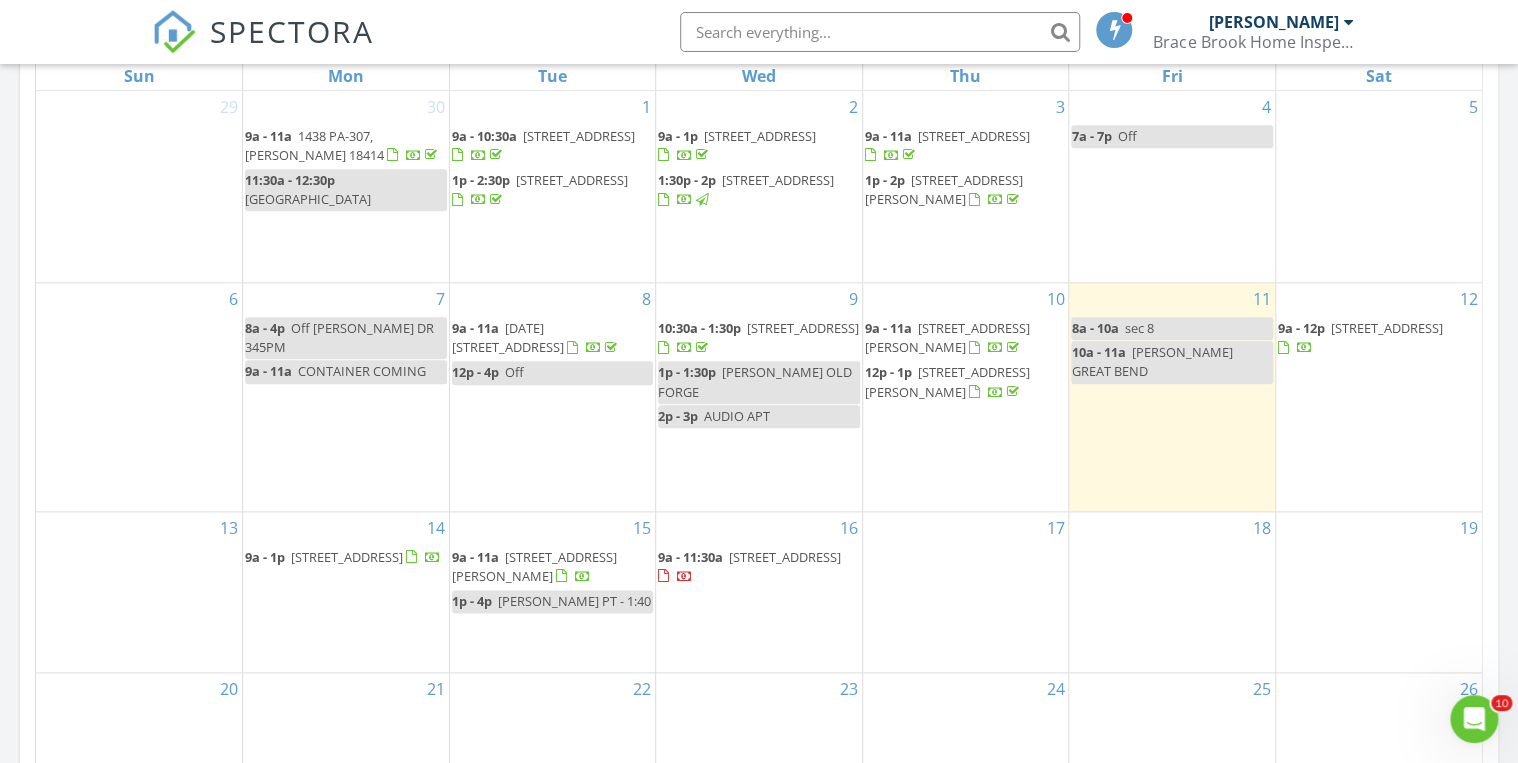click on "443 Case Rd, Laceyville 18623" at bounding box center (974, 136) 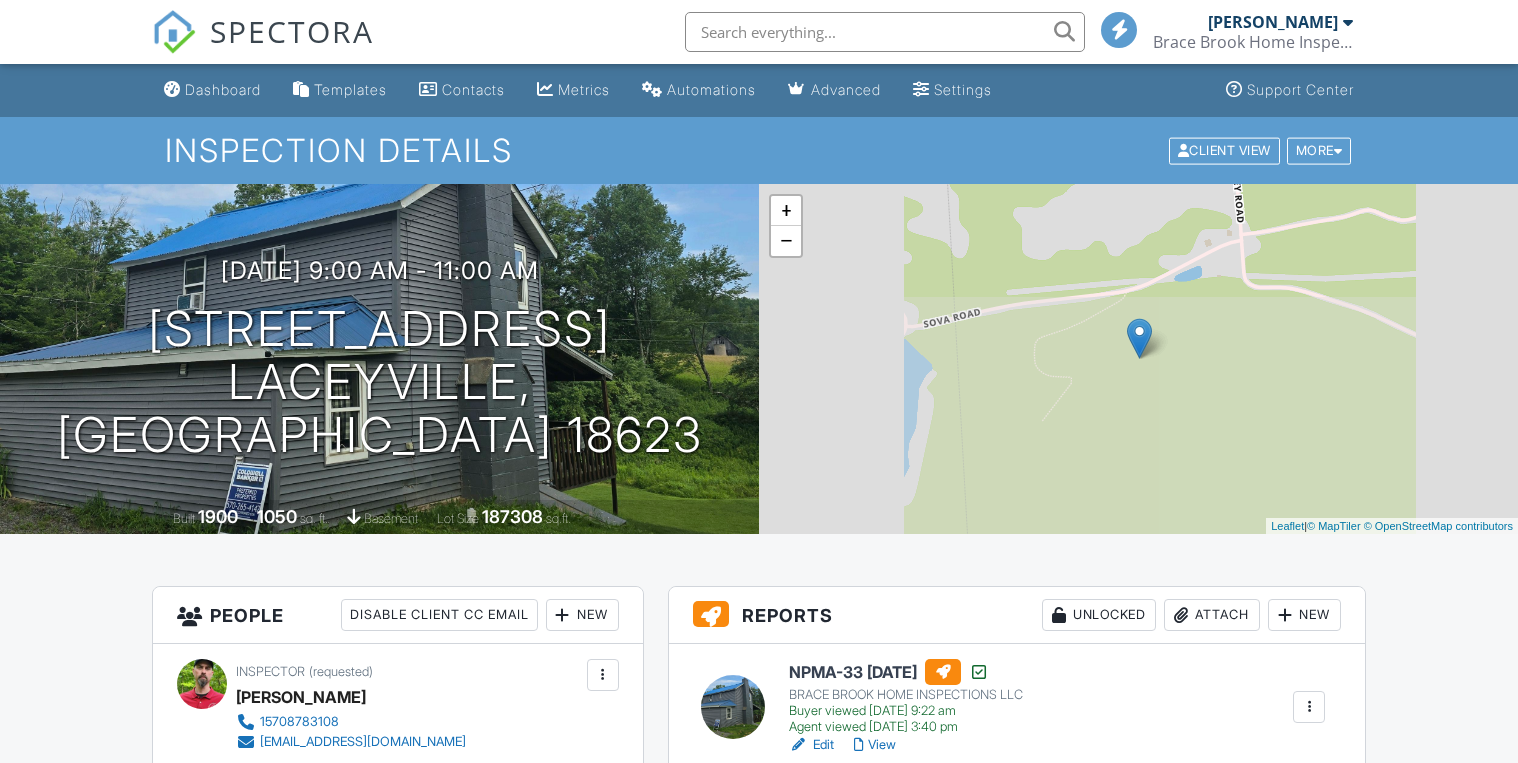 click on "Attach" at bounding box center [1212, 615] 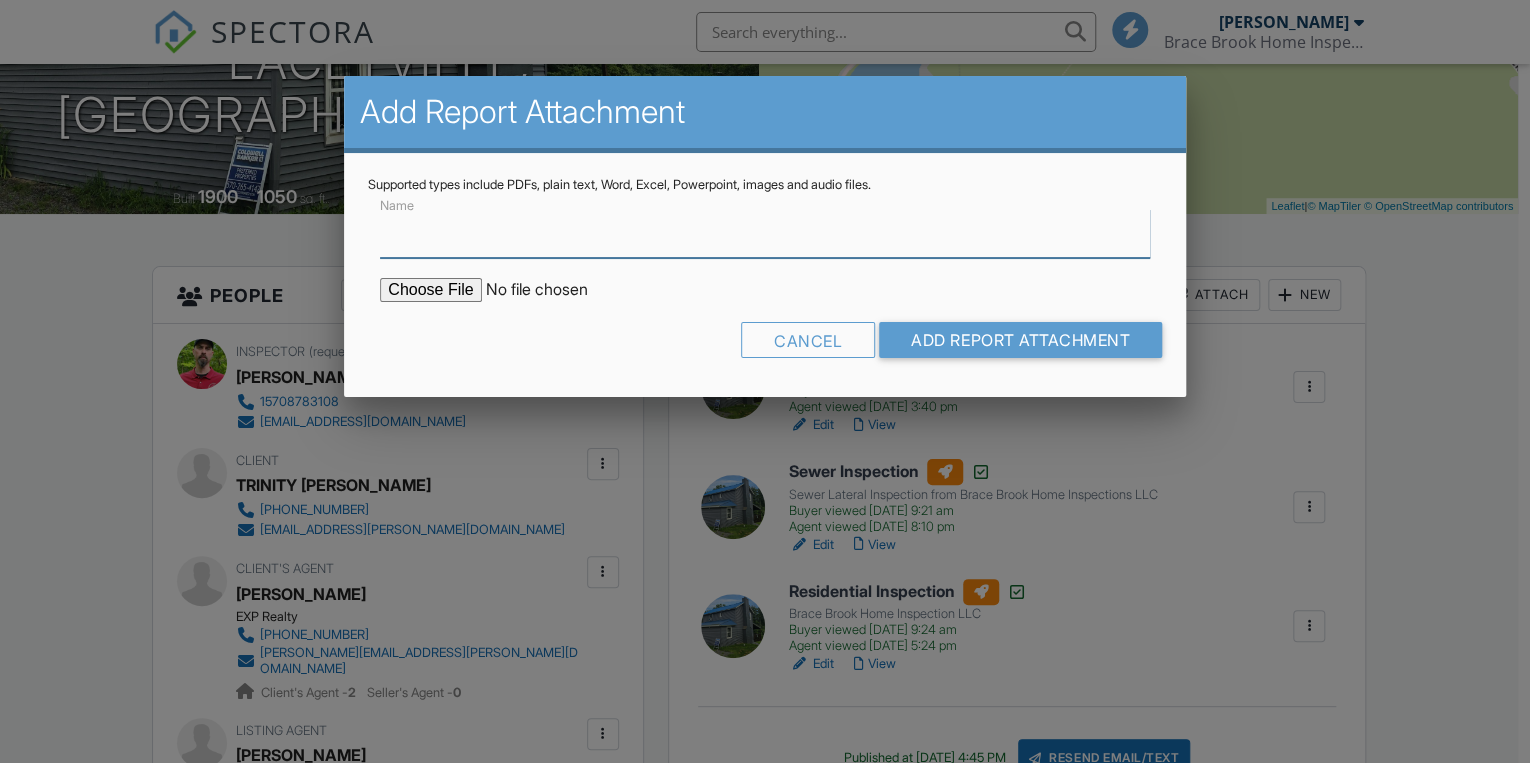 scroll, scrollTop: 320, scrollLeft: 0, axis: vertical 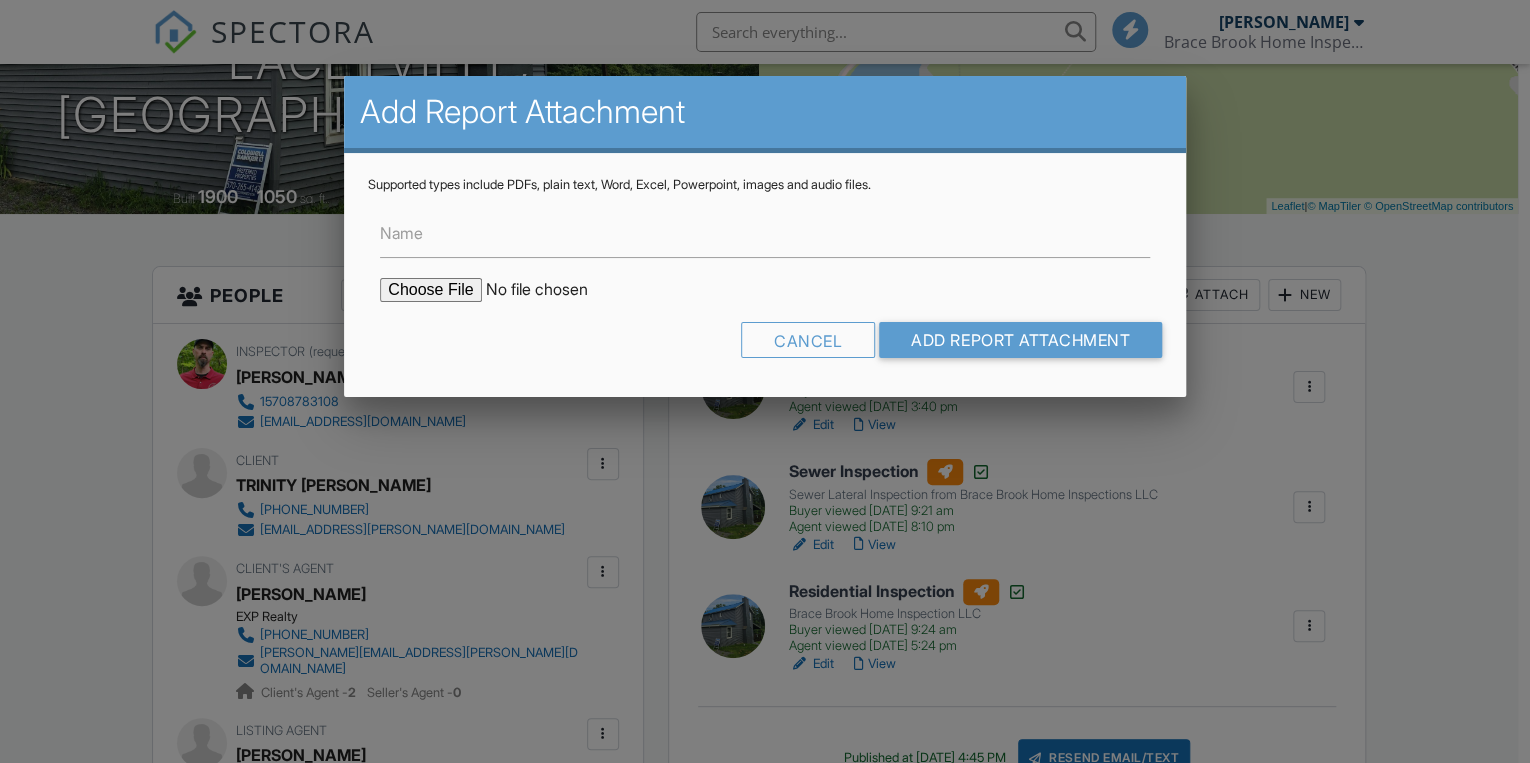 click at bounding box center (550, 290) 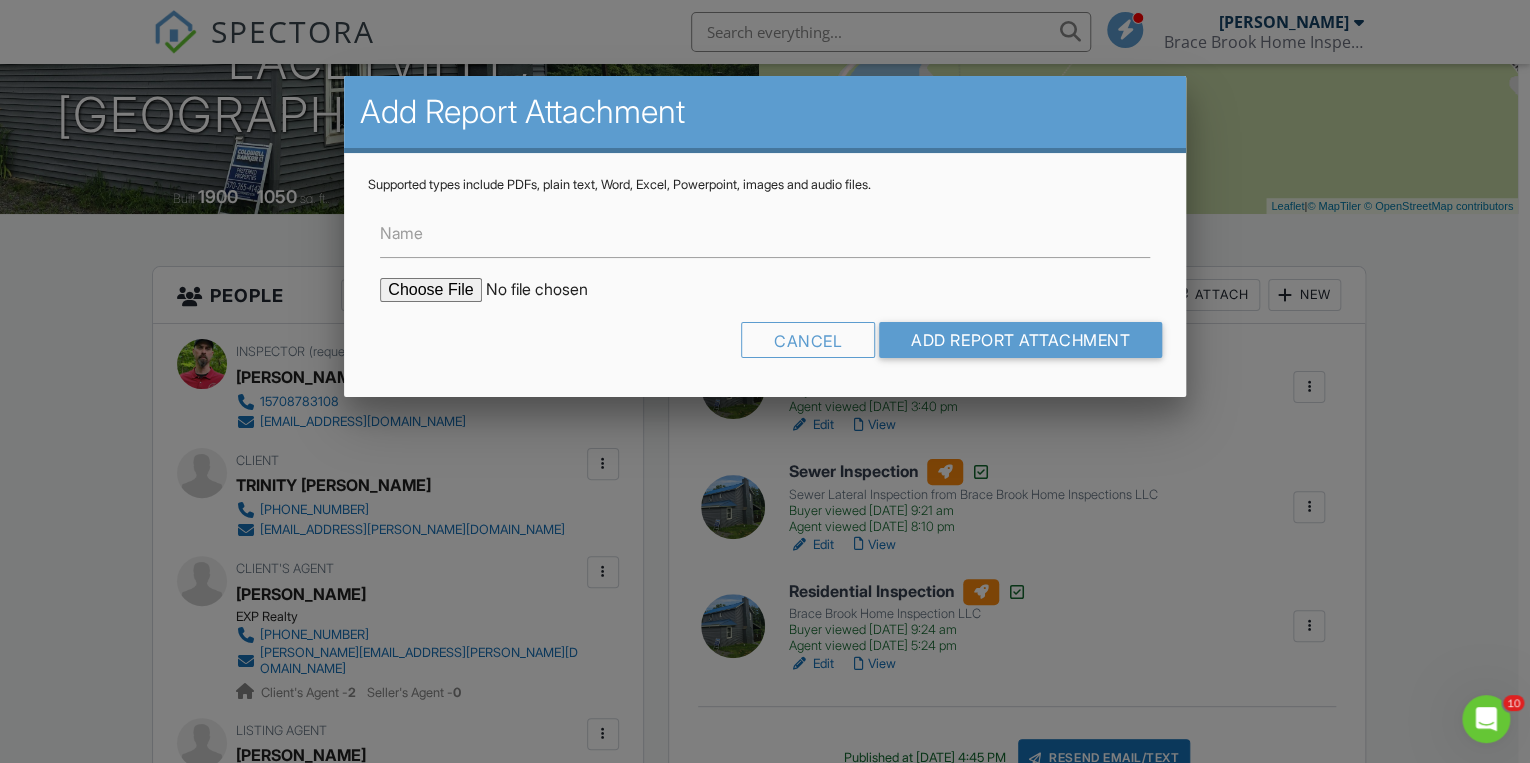 scroll, scrollTop: 0, scrollLeft: 0, axis: both 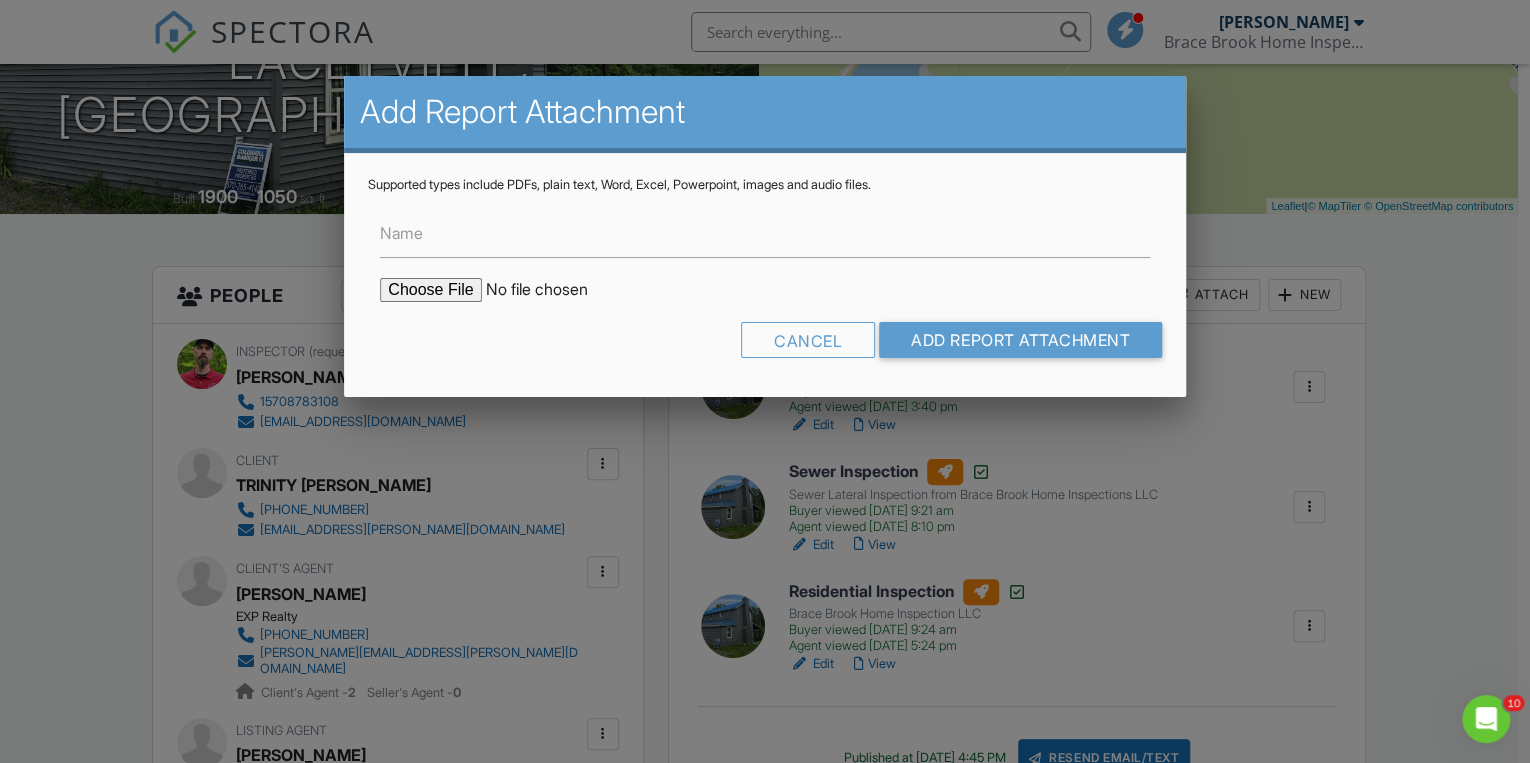 type on "C:\fakepath\WATER TEST 443 CASE RD.pdf" 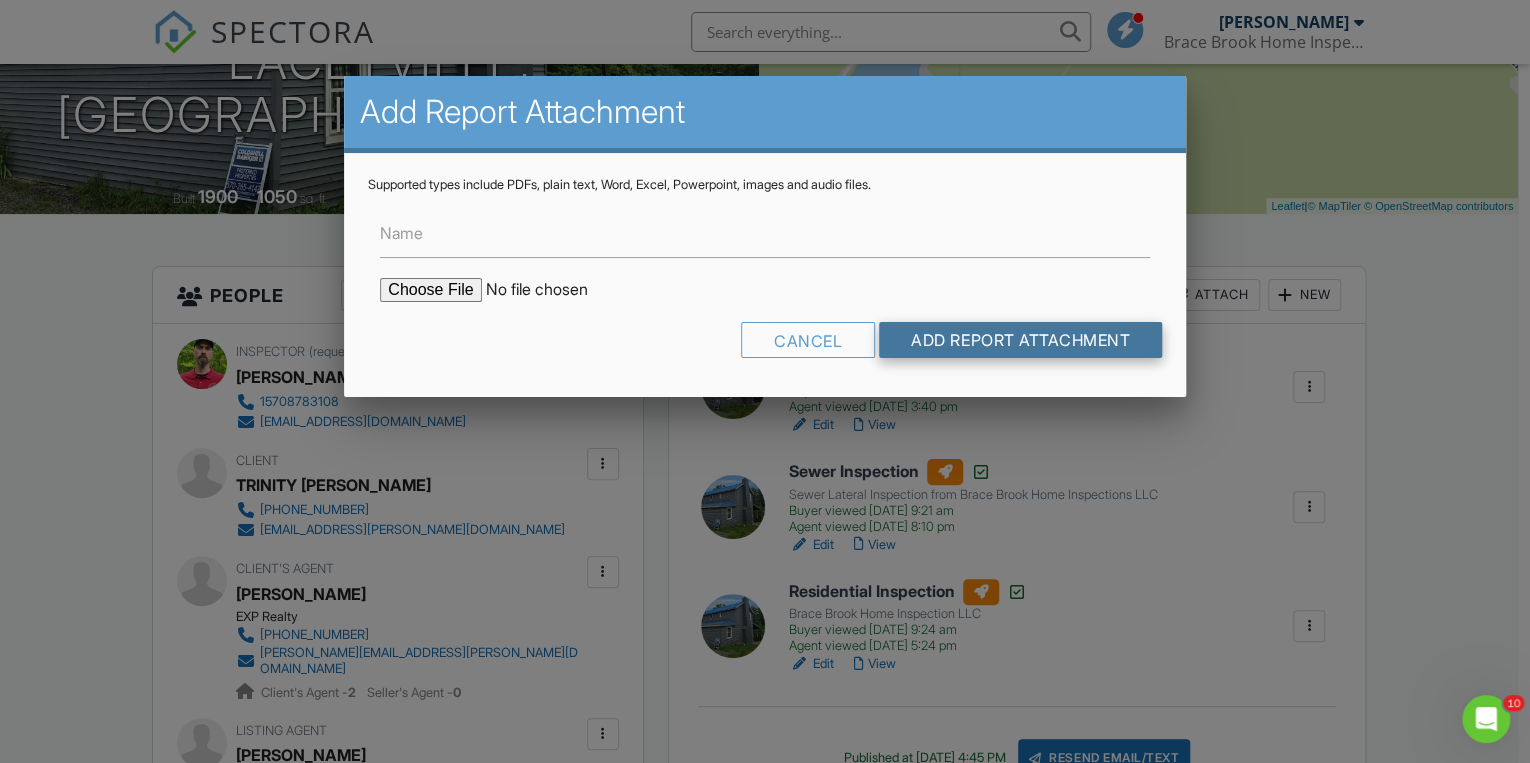 click on "Add Report Attachment" at bounding box center (1020, 340) 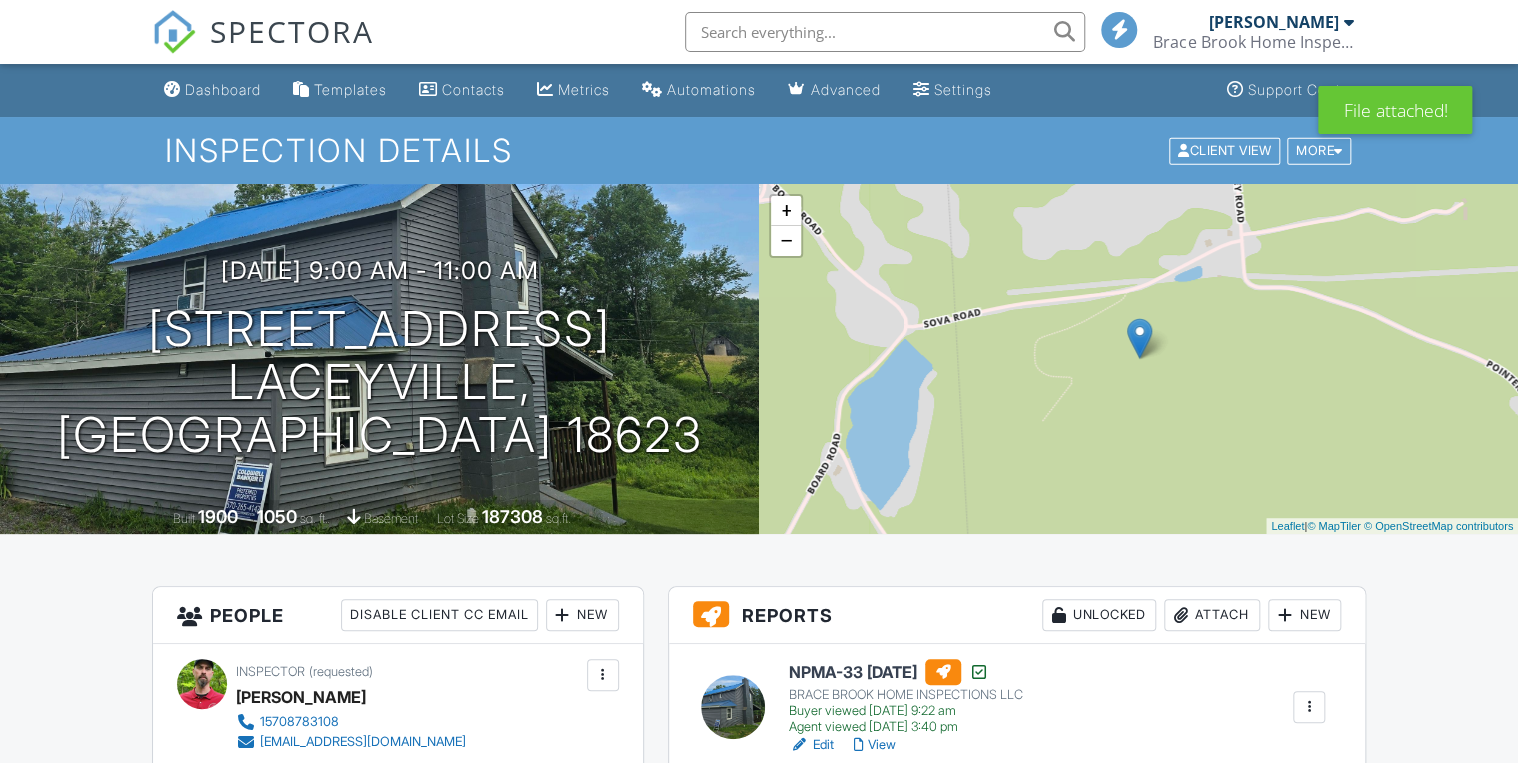 scroll, scrollTop: 480, scrollLeft: 0, axis: vertical 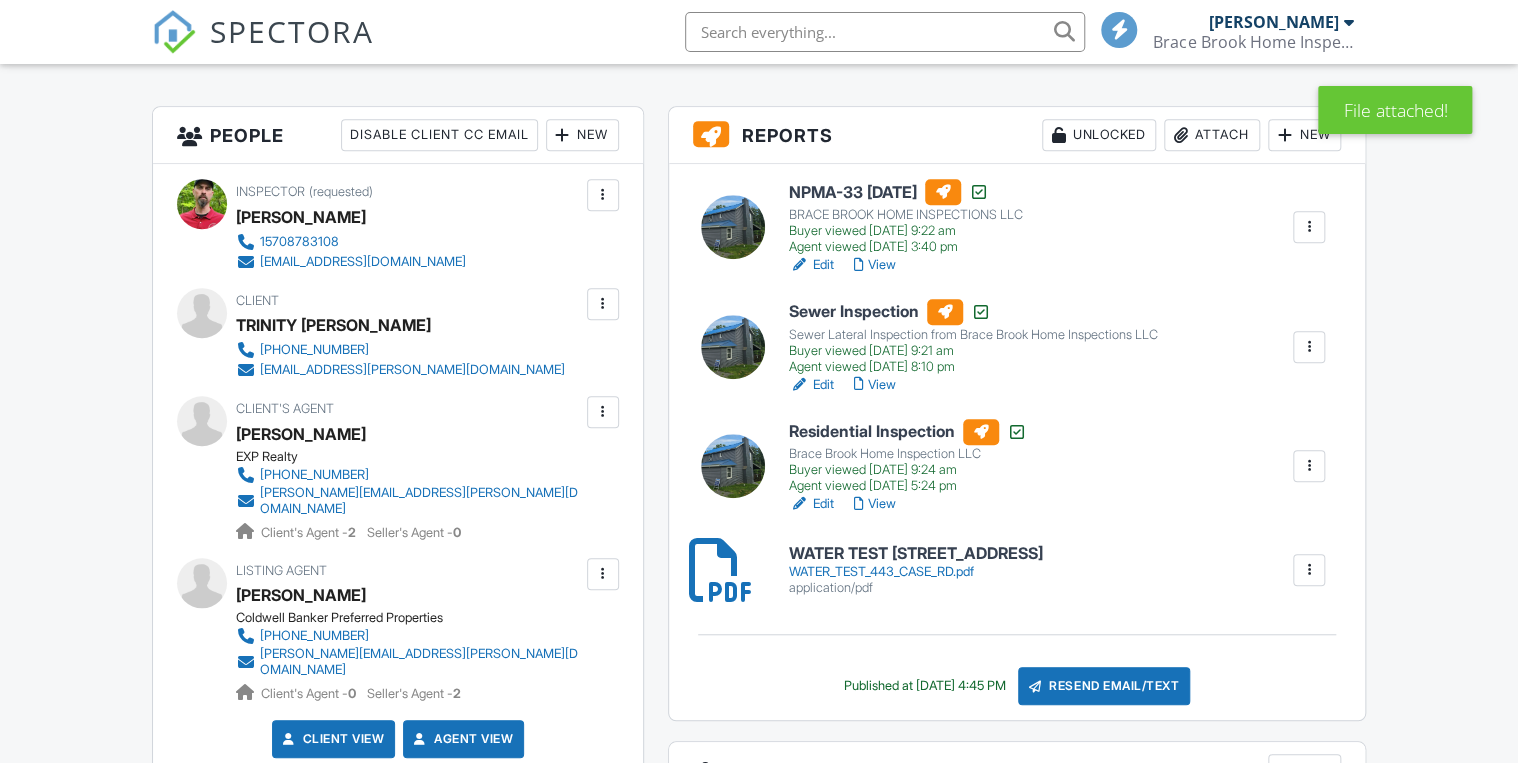 click on "Resend Email/Text" at bounding box center [1104, 686] 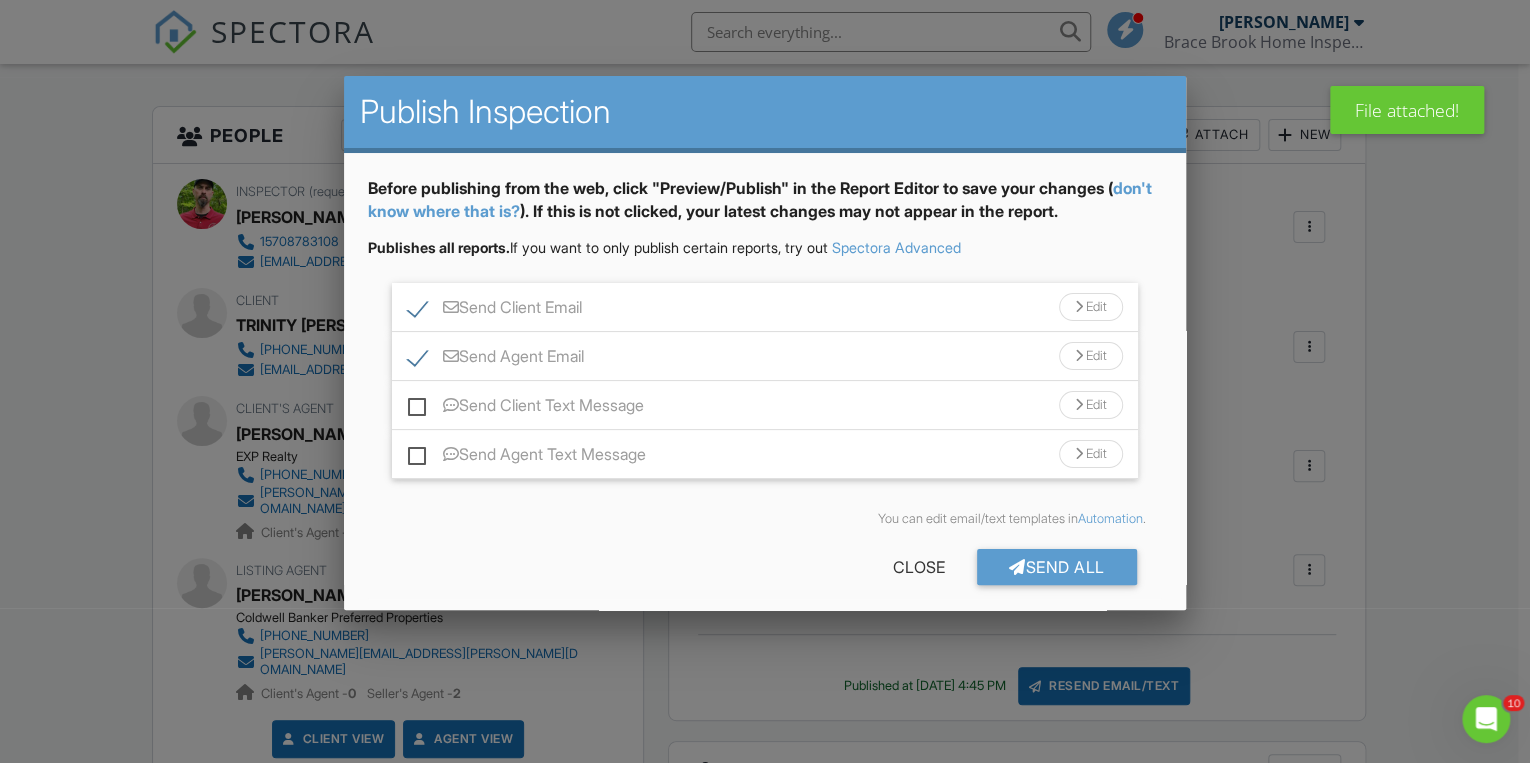 scroll, scrollTop: 0, scrollLeft: 0, axis: both 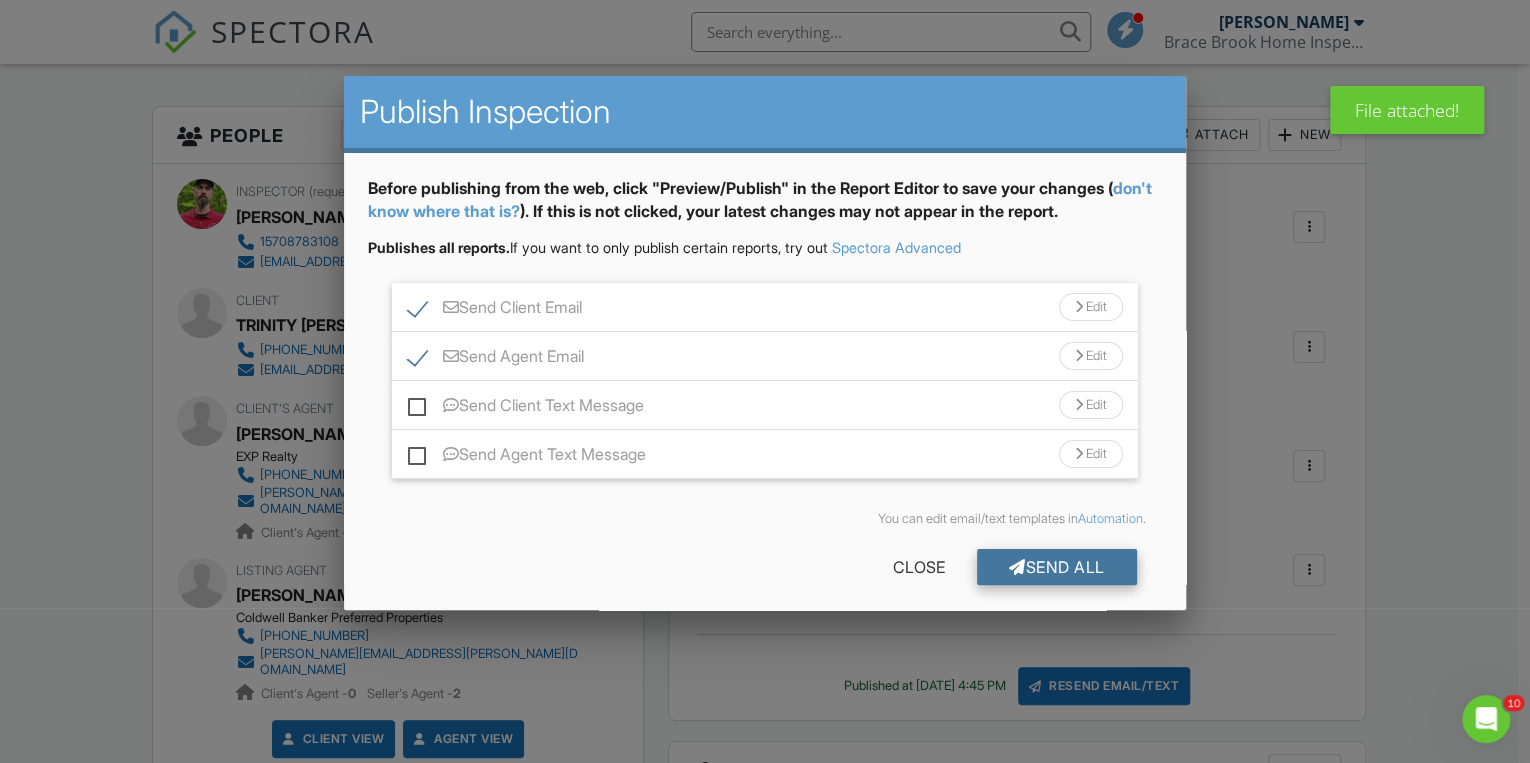 click on "Send All" at bounding box center [1057, 567] 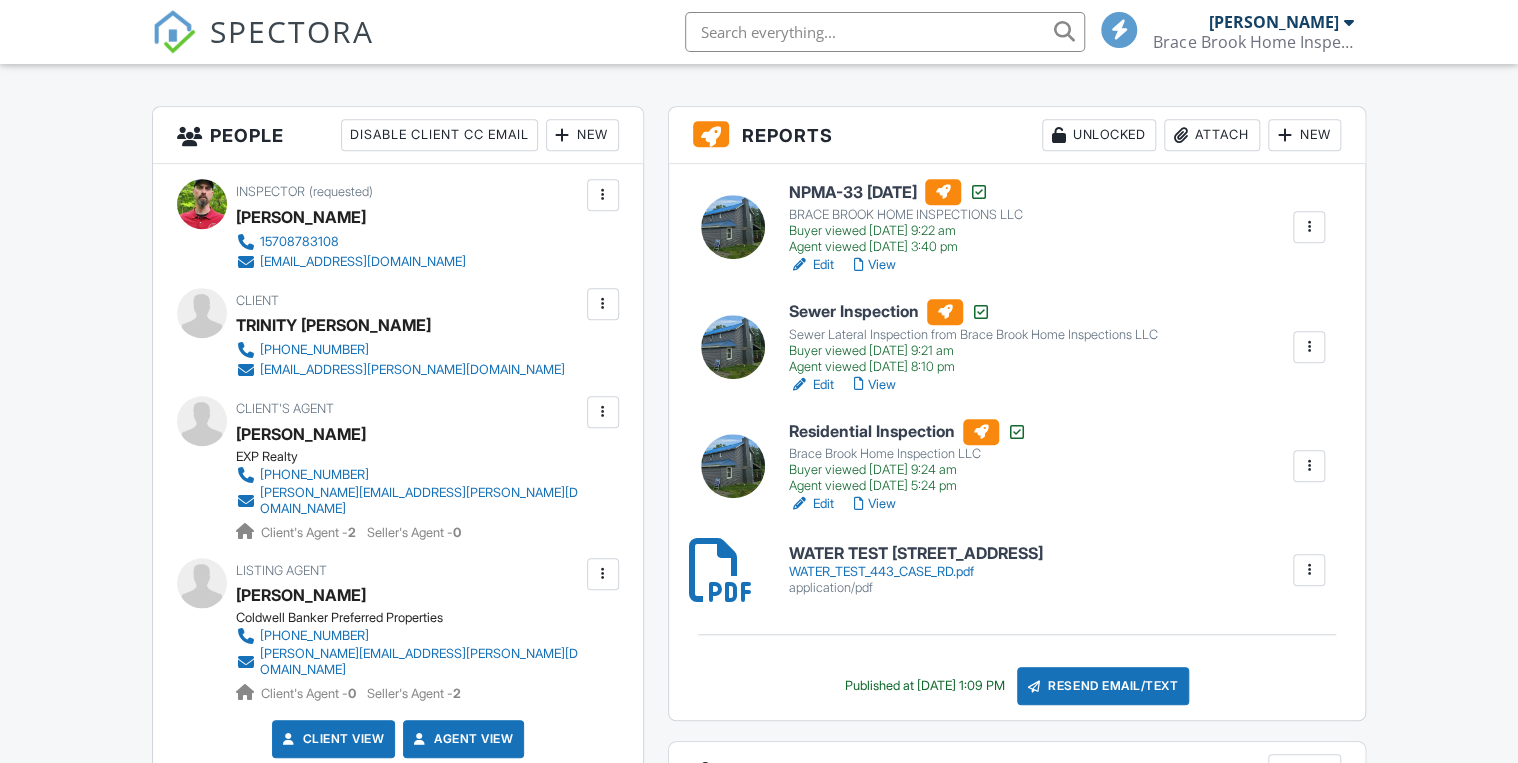 scroll, scrollTop: 480, scrollLeft: 0, axis: vertical 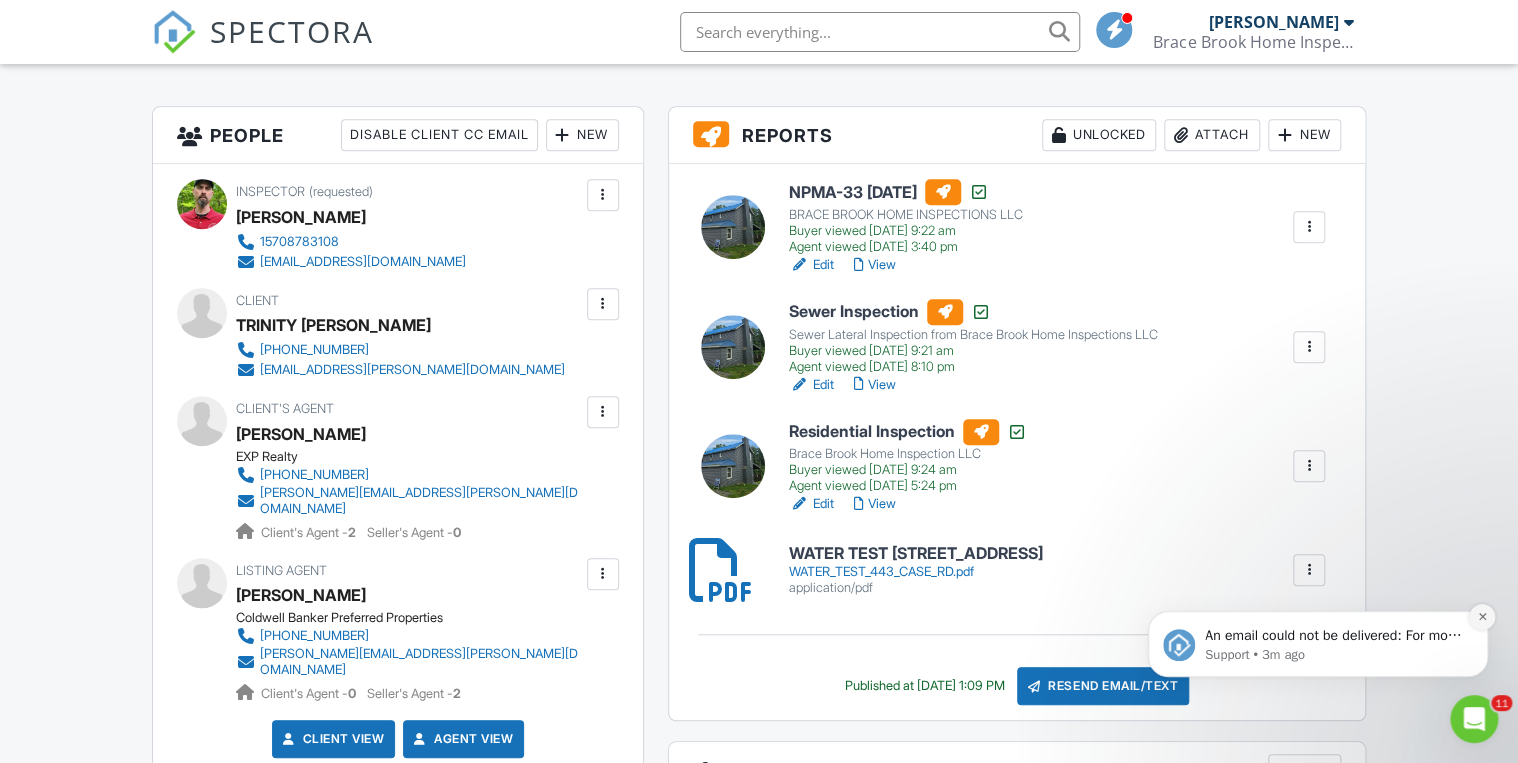 click 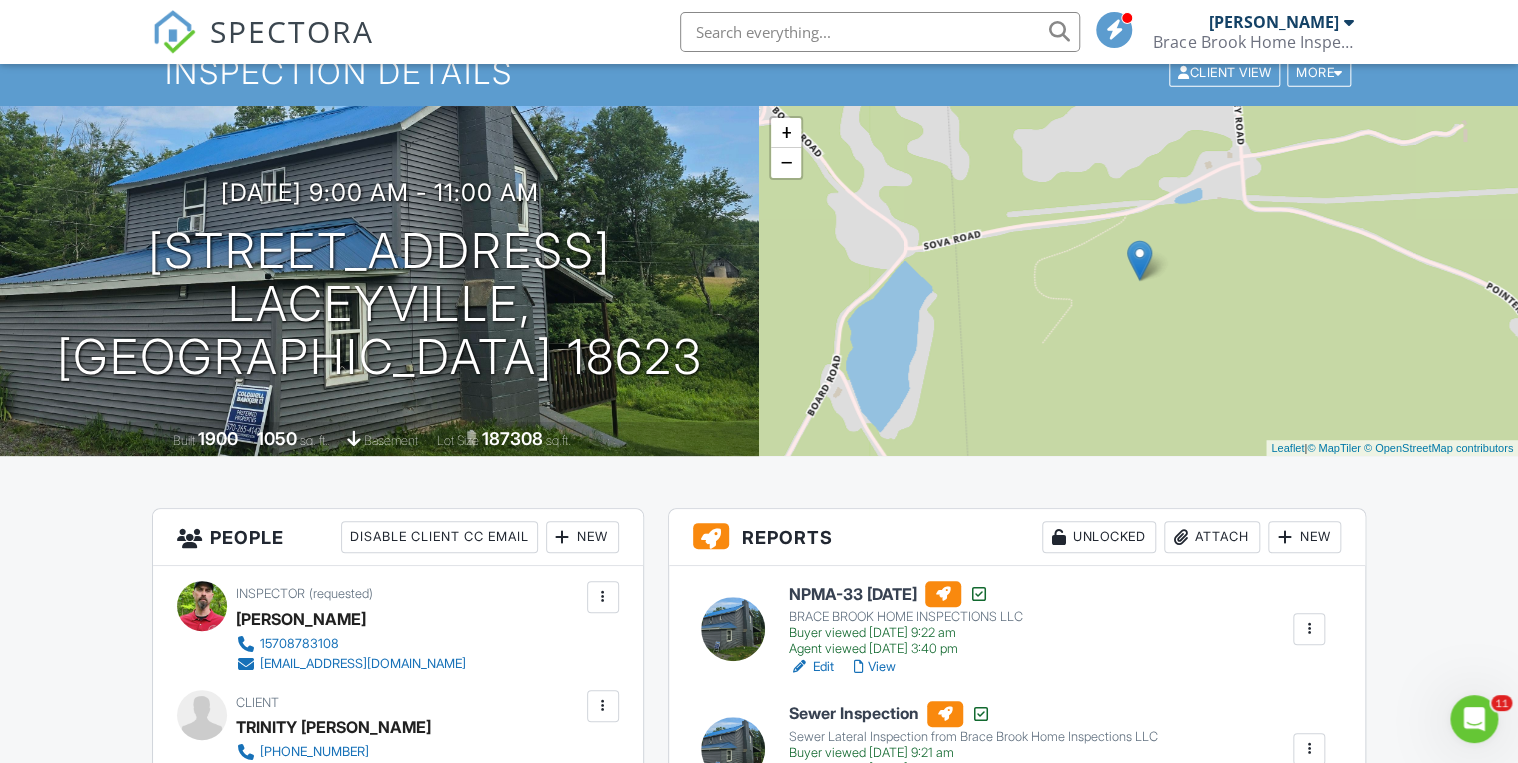 scroll, scrollTop: 0, scrollLeft: 0, axis: both 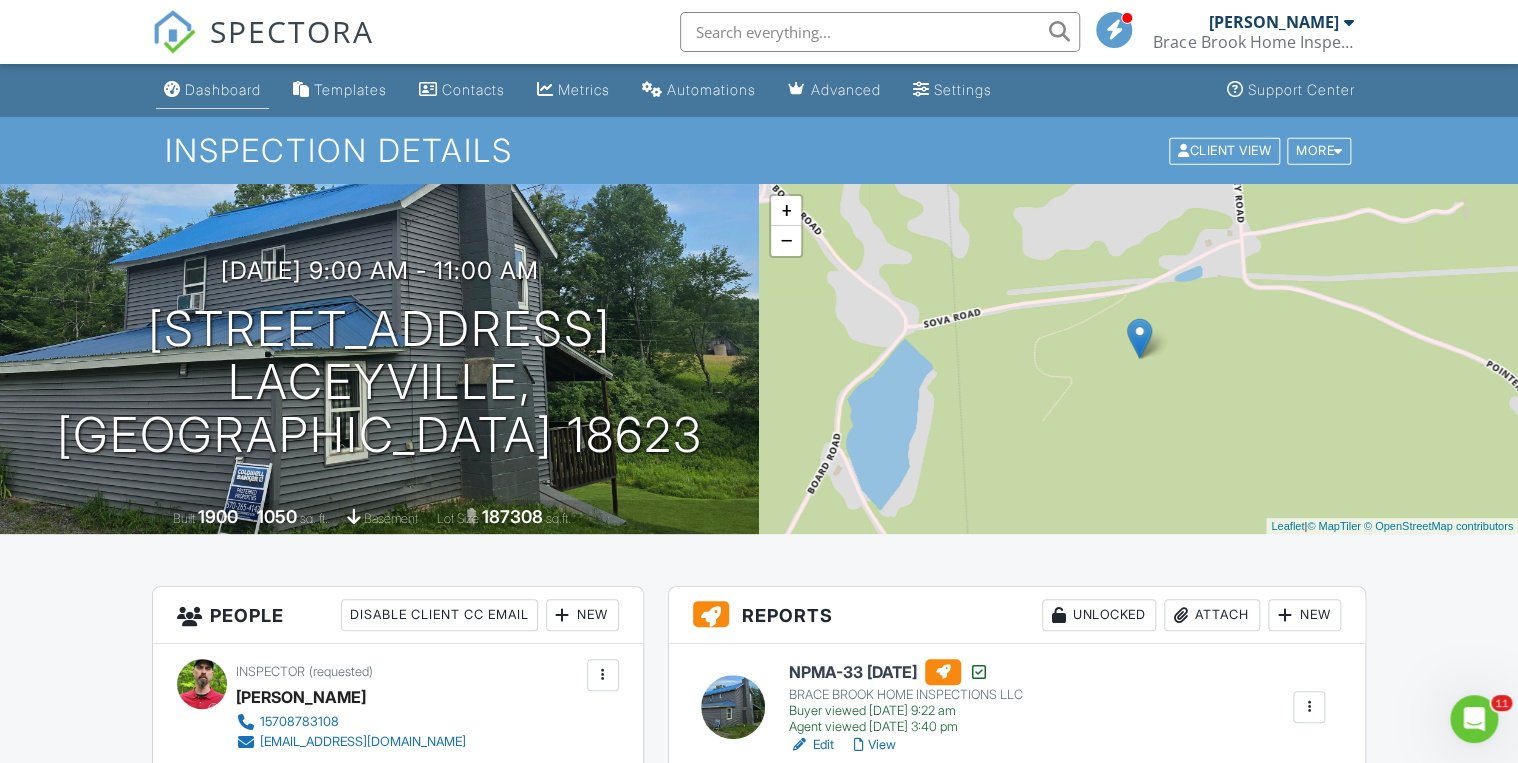 click on "Dashboard" at bounding box center (223, 89) 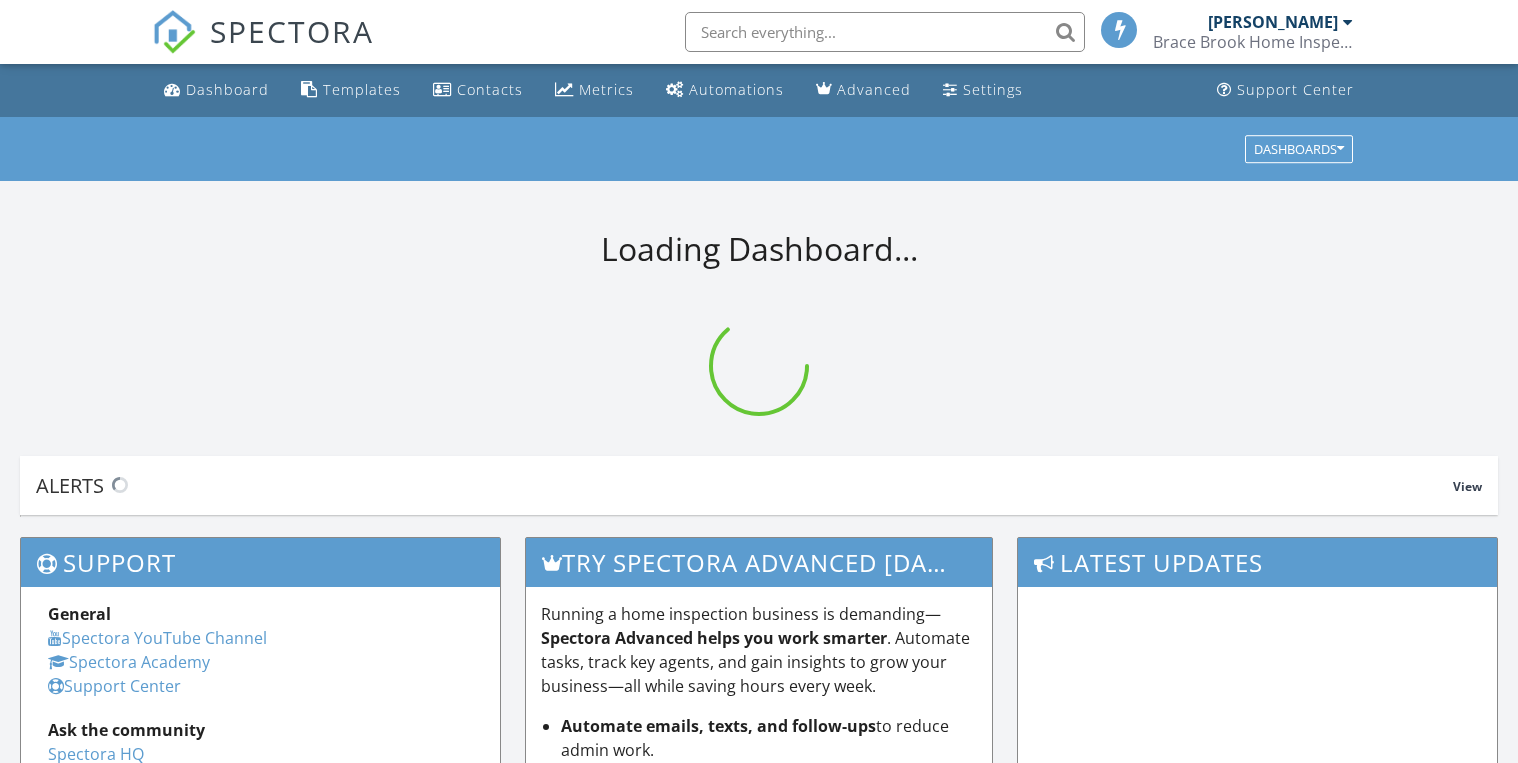 scroll, scrollTop: 0, scrollLeft: 0, axis: both 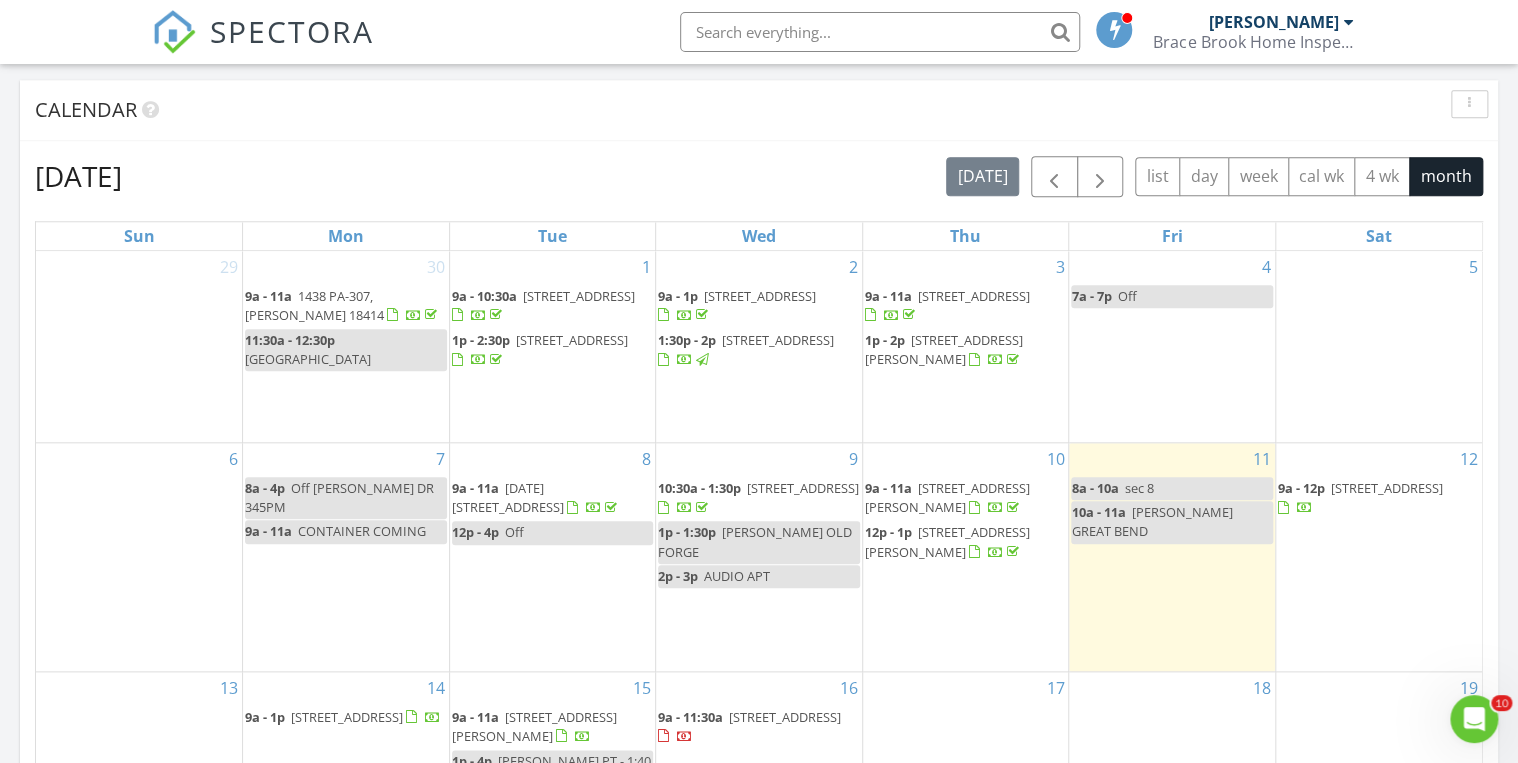 drag, startPoint x: 850, startPoint y: 336, endPoint x: 926, endPoint y: 304, distance: 82.46211 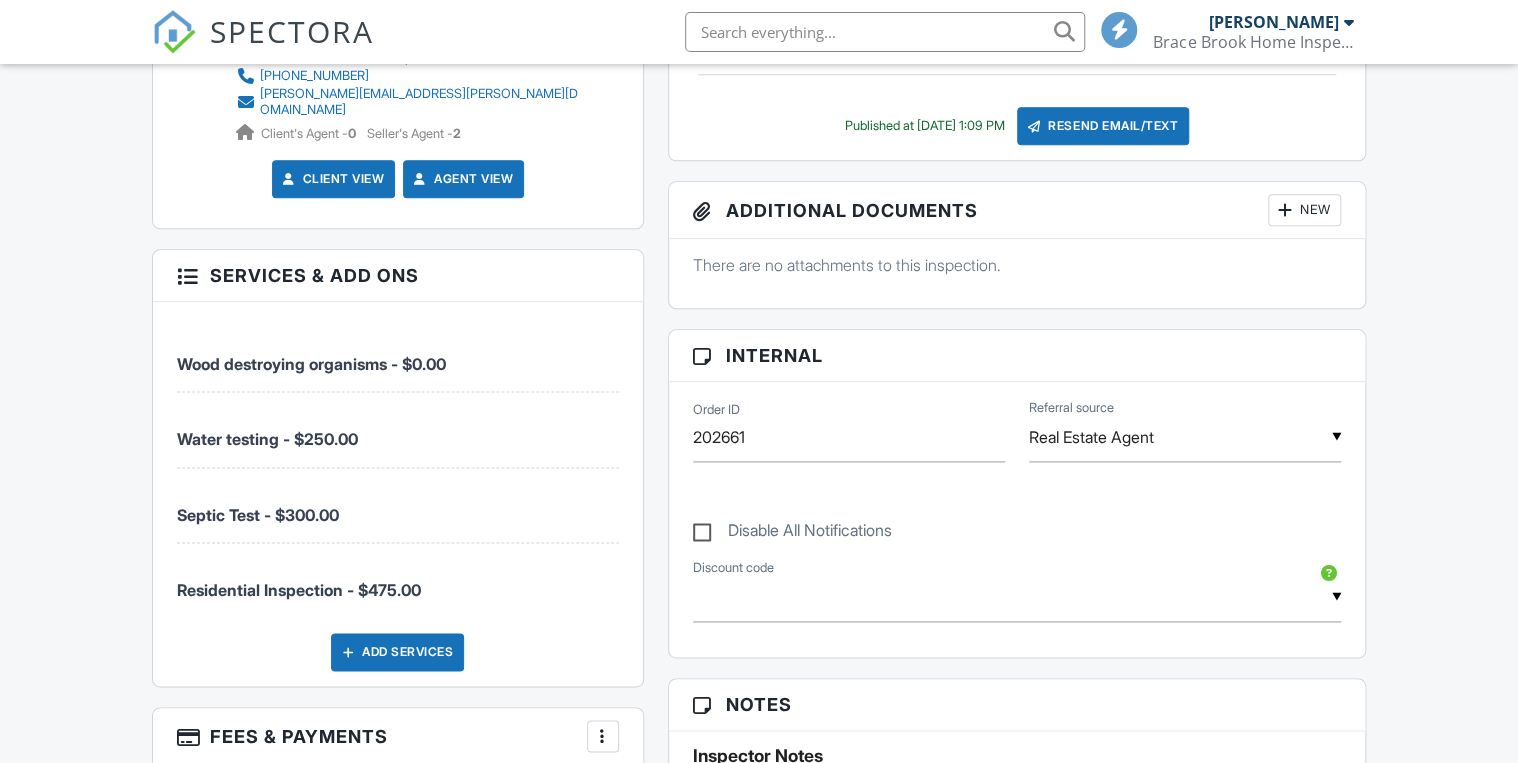 scroll, scrollTop: 720, scrollLeft: 0, axis: vertical 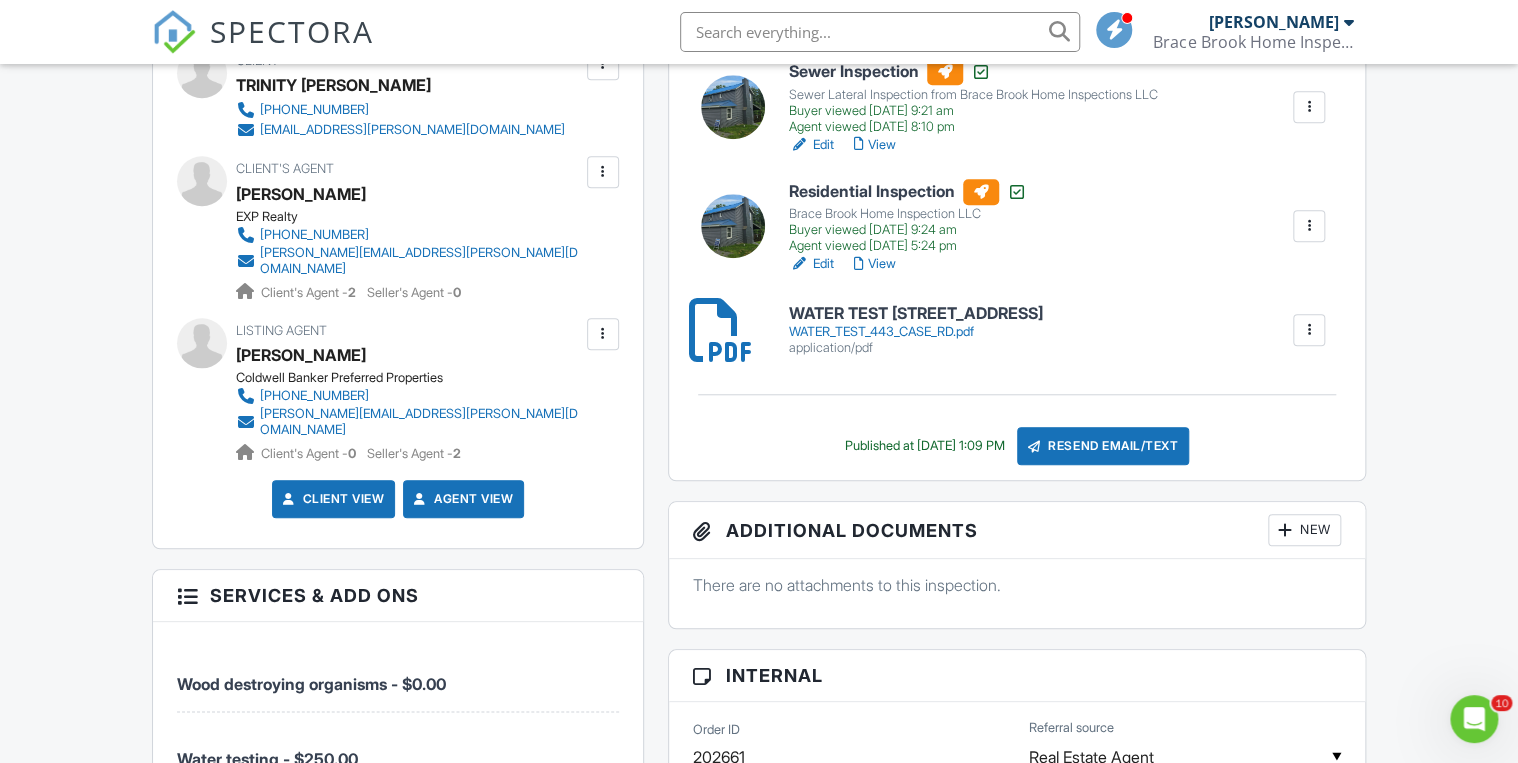 click at bounding box center [603, 172] 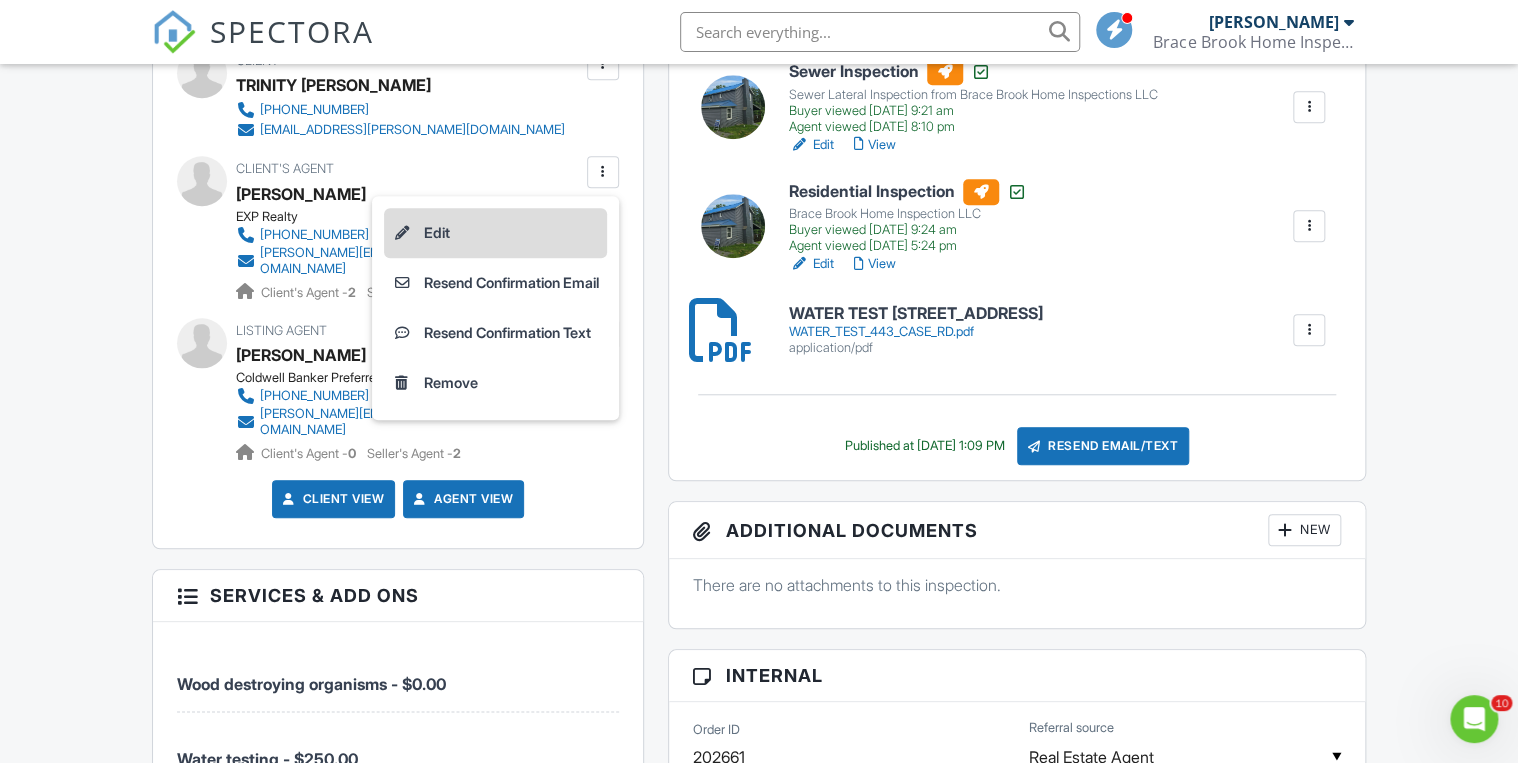 click on "Edit" at bounding box center [495, 233] 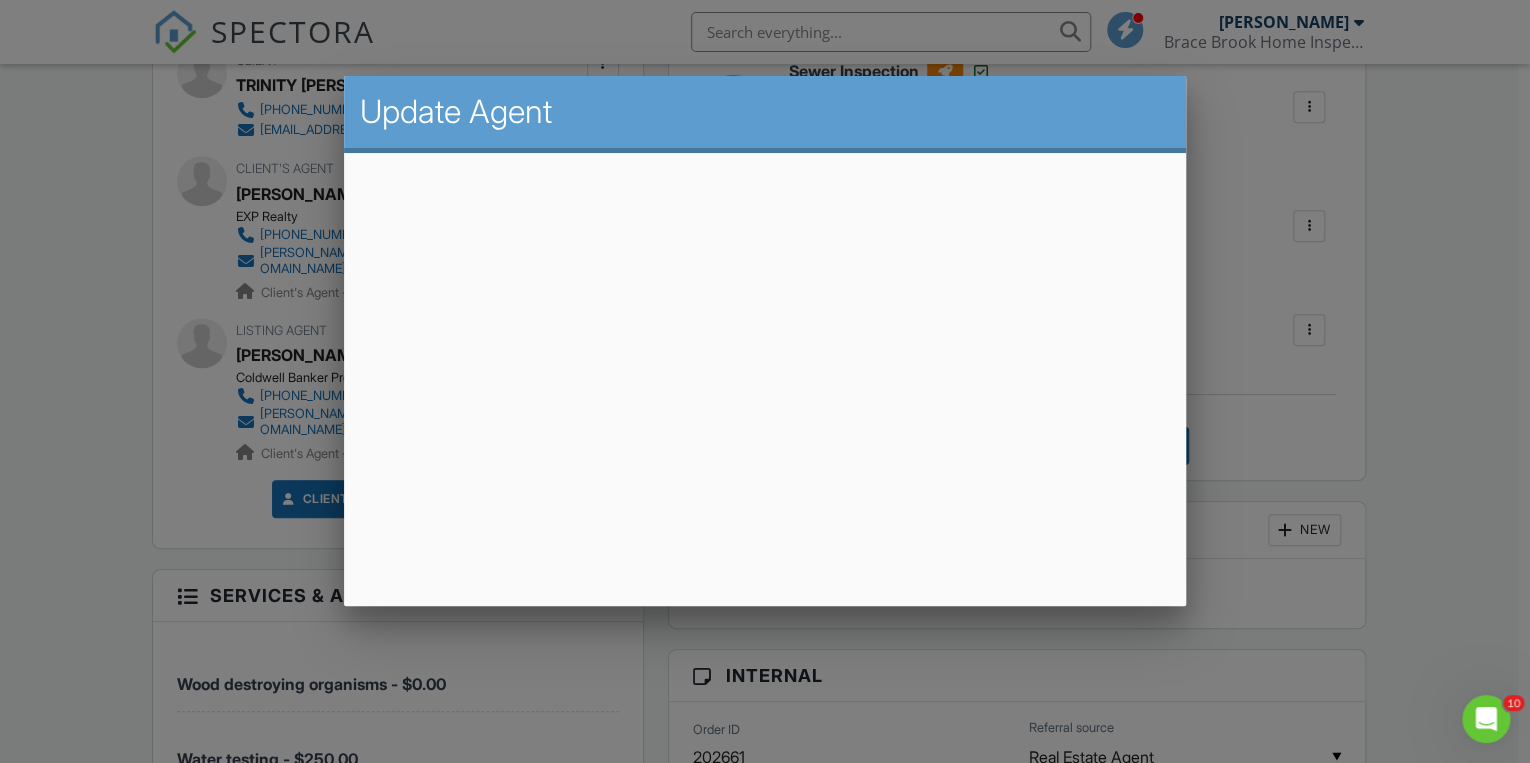 click at bounding box center [765, 377] 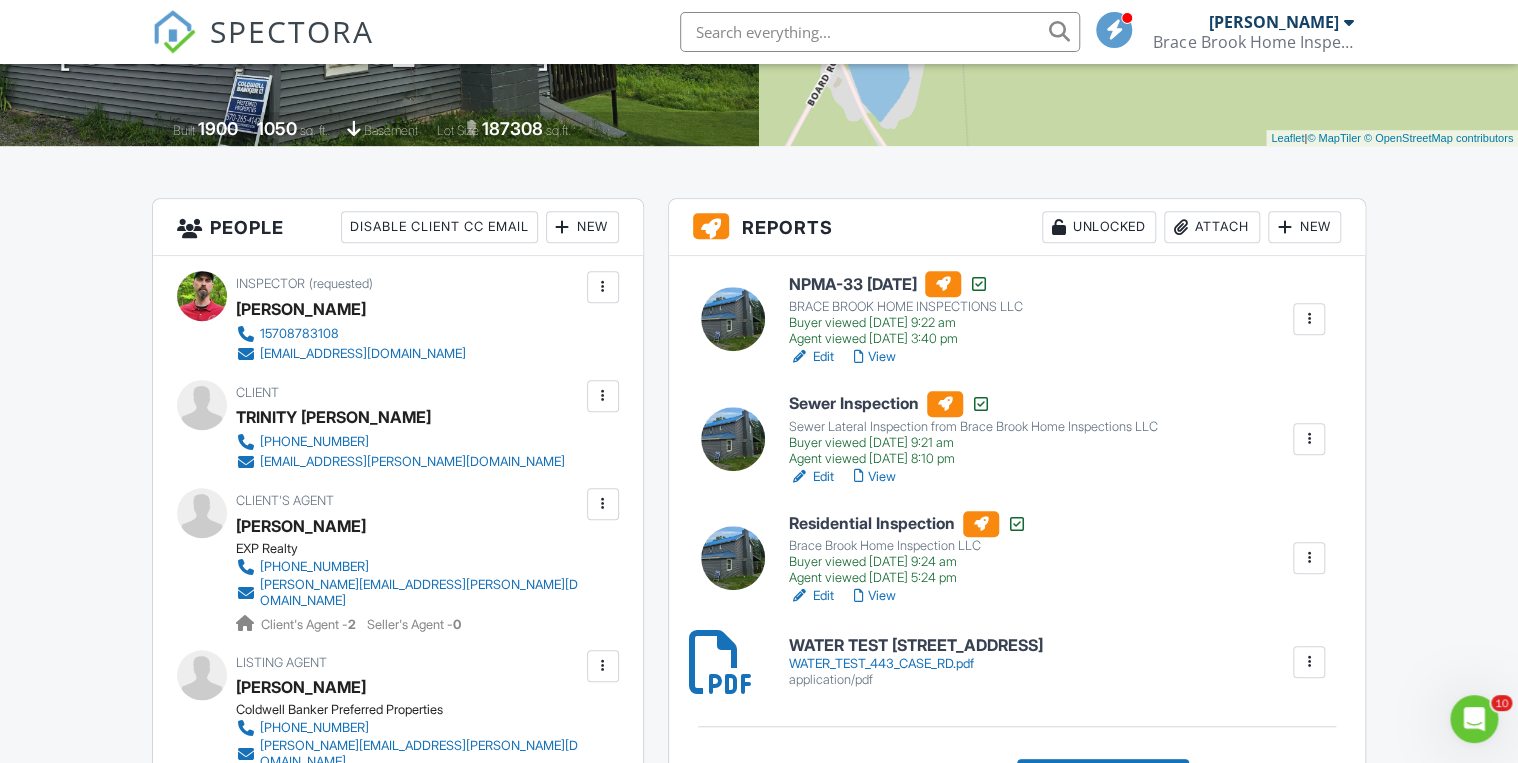 scroll, scrollTop: 0, scrollLeft: 0, axis: both 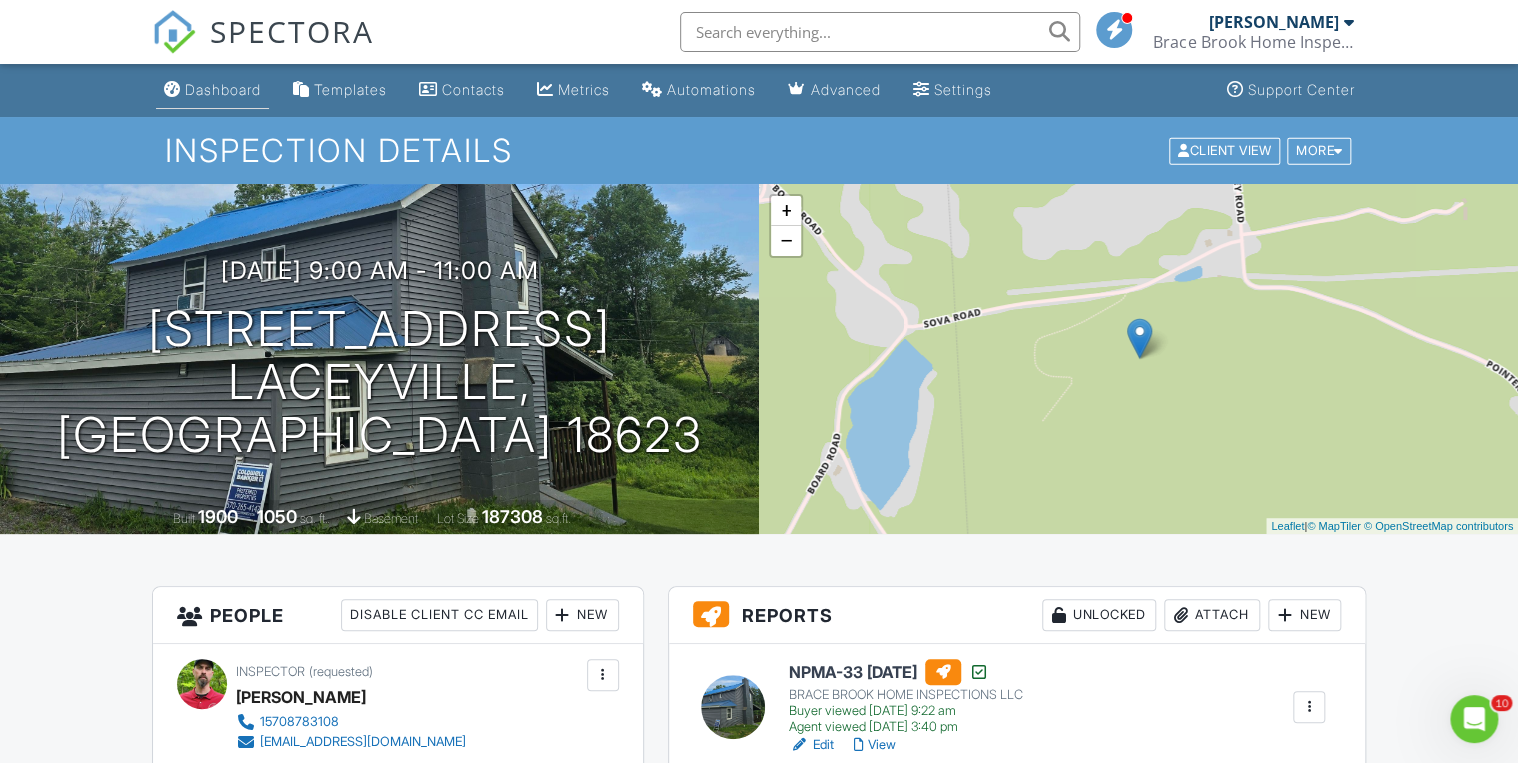 click on "Dashboard" at bounding box center (223, 89) 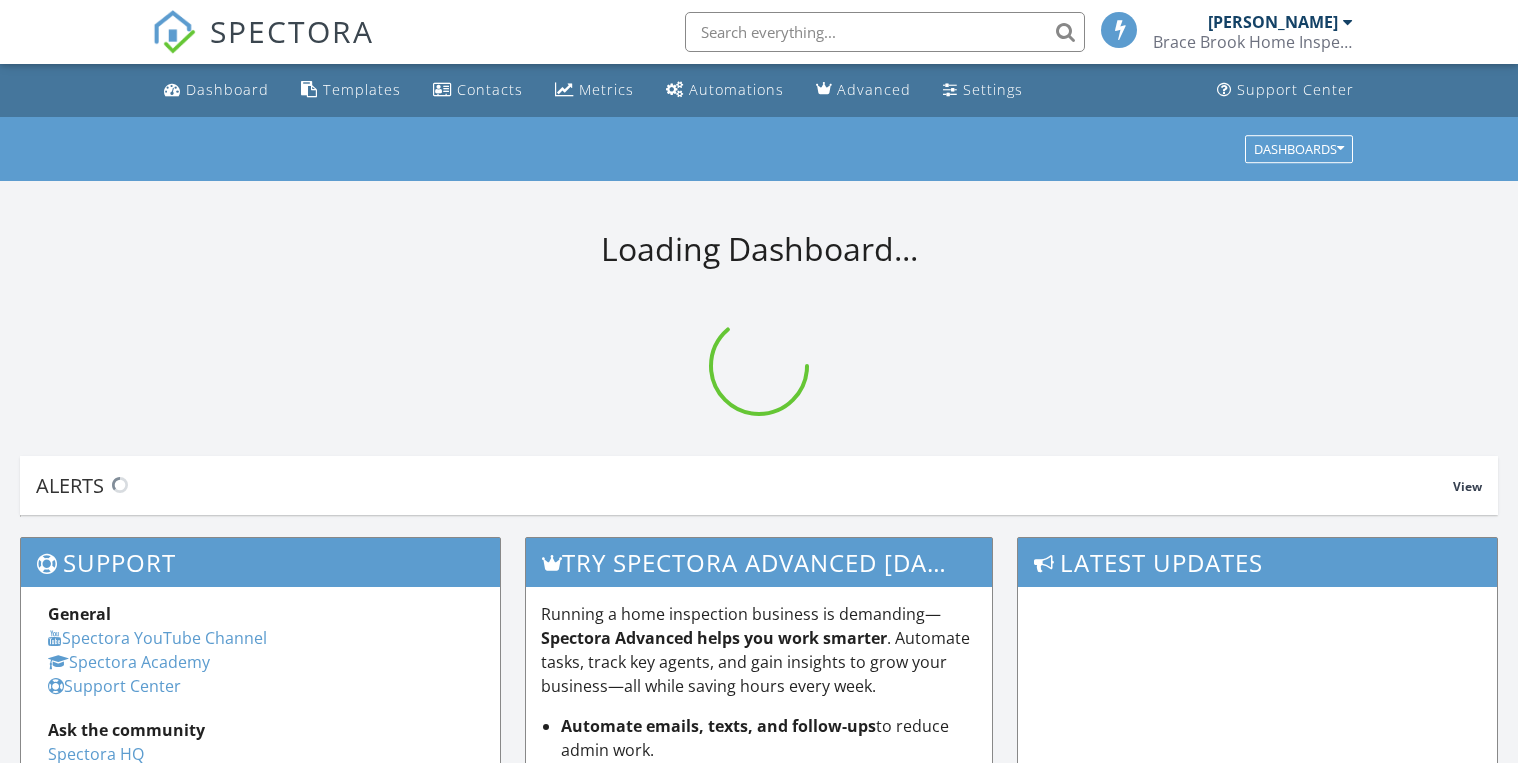 scroll, scrollTop: 0, scrollLeft: 0, axis: both 